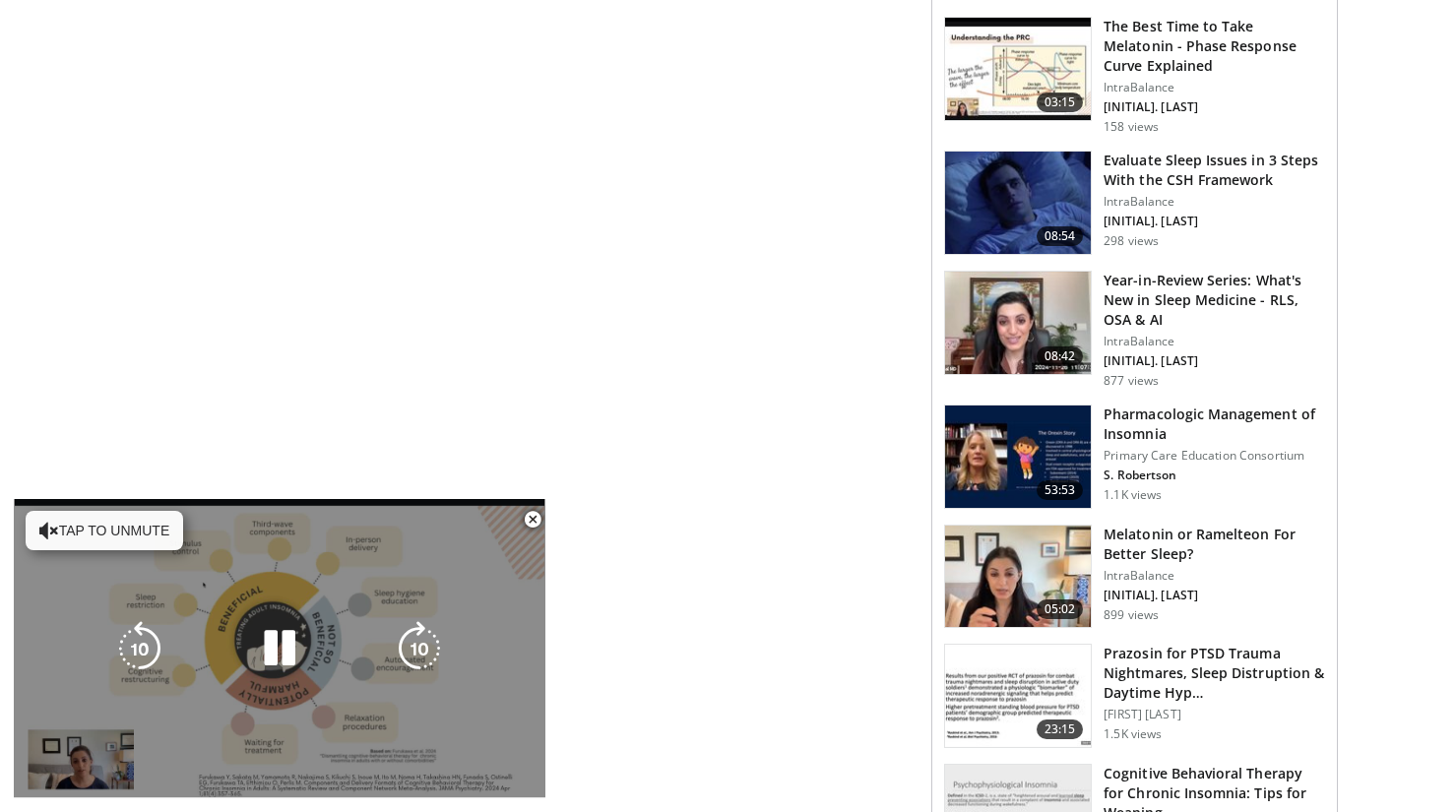 scroll, scrollTop: 1162, scrollLeft: 0, axis: vertical 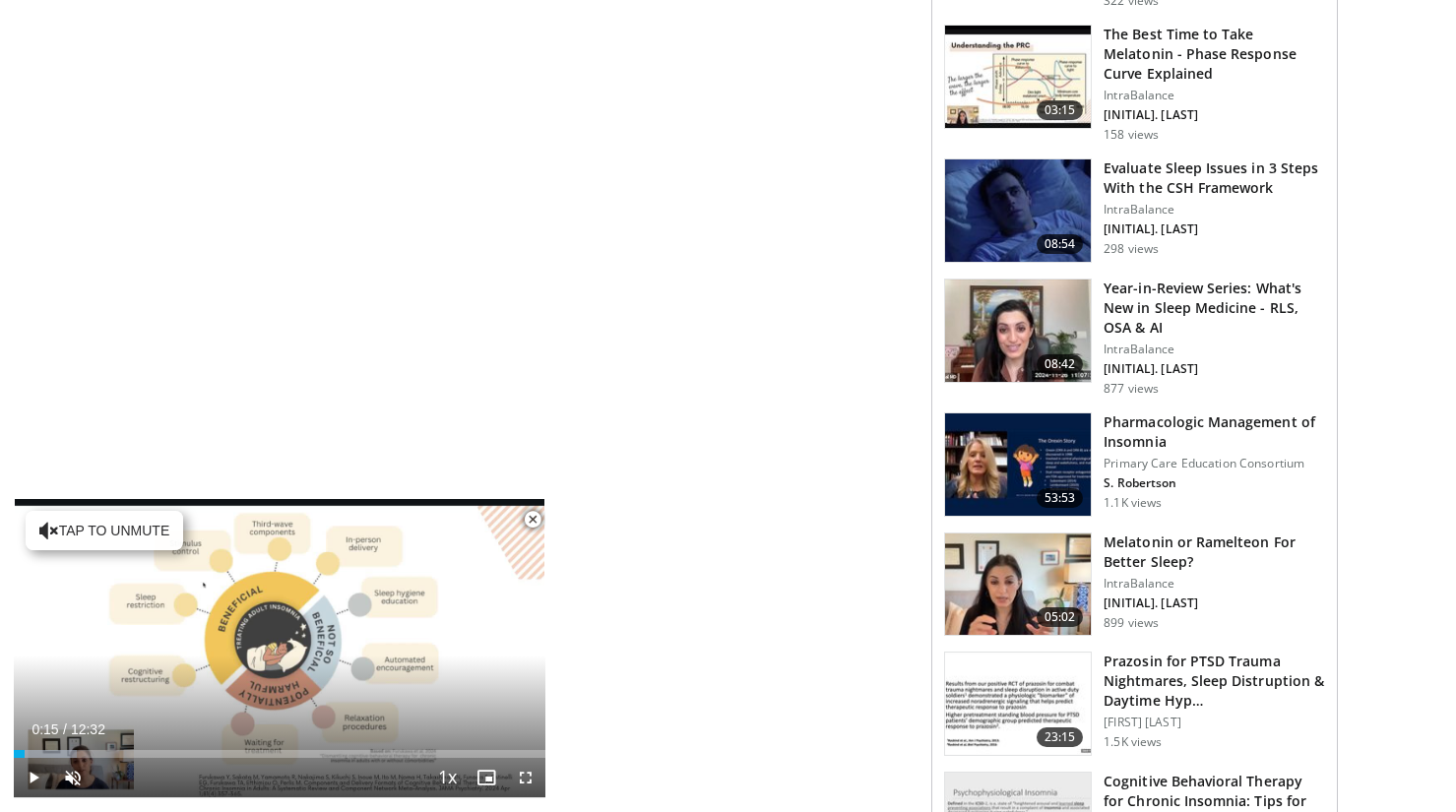 drag, startPoint x: 32, startPoint y: 750, endPoint x: -12, endPoint y: 750, distance: 44 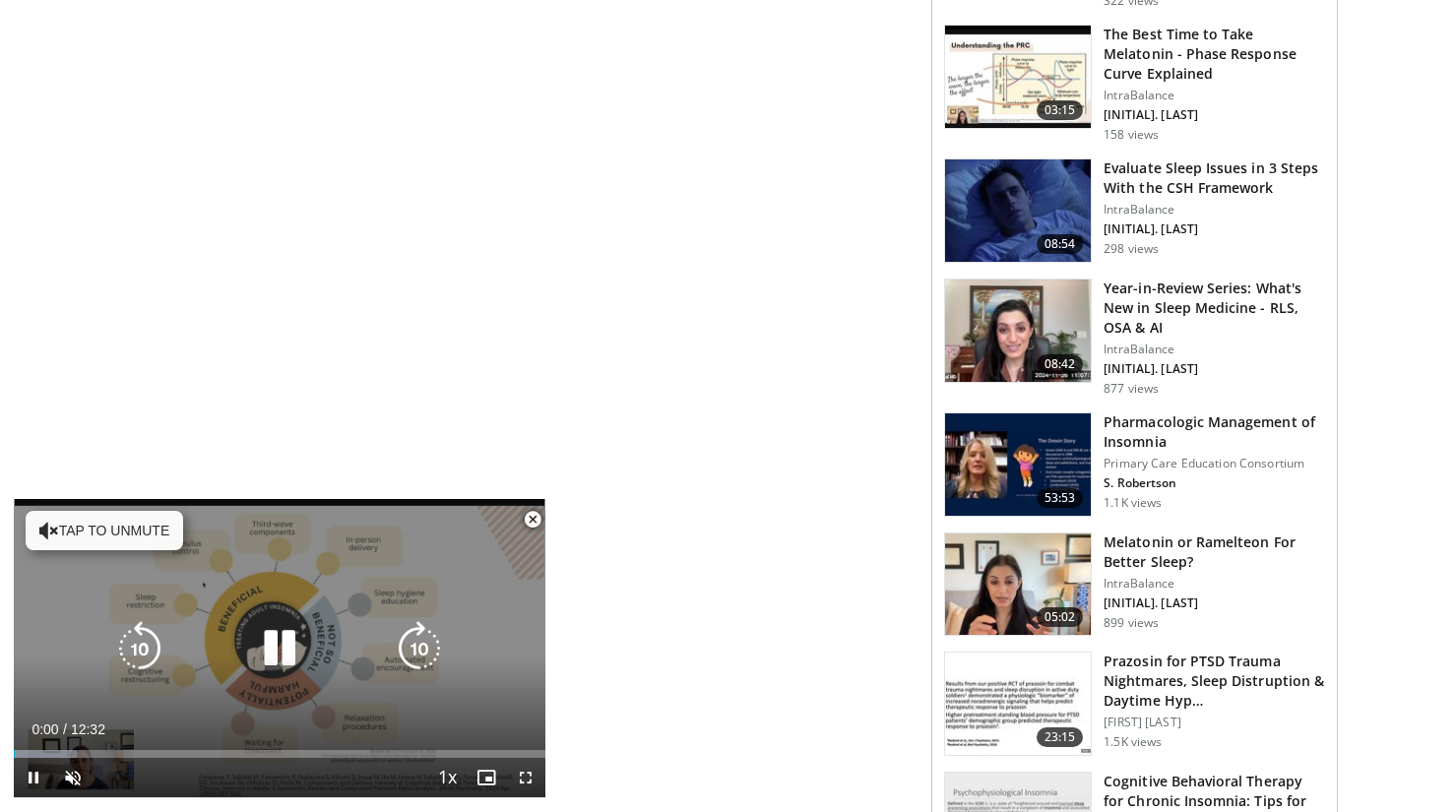 click at bounding box center (49, 531) 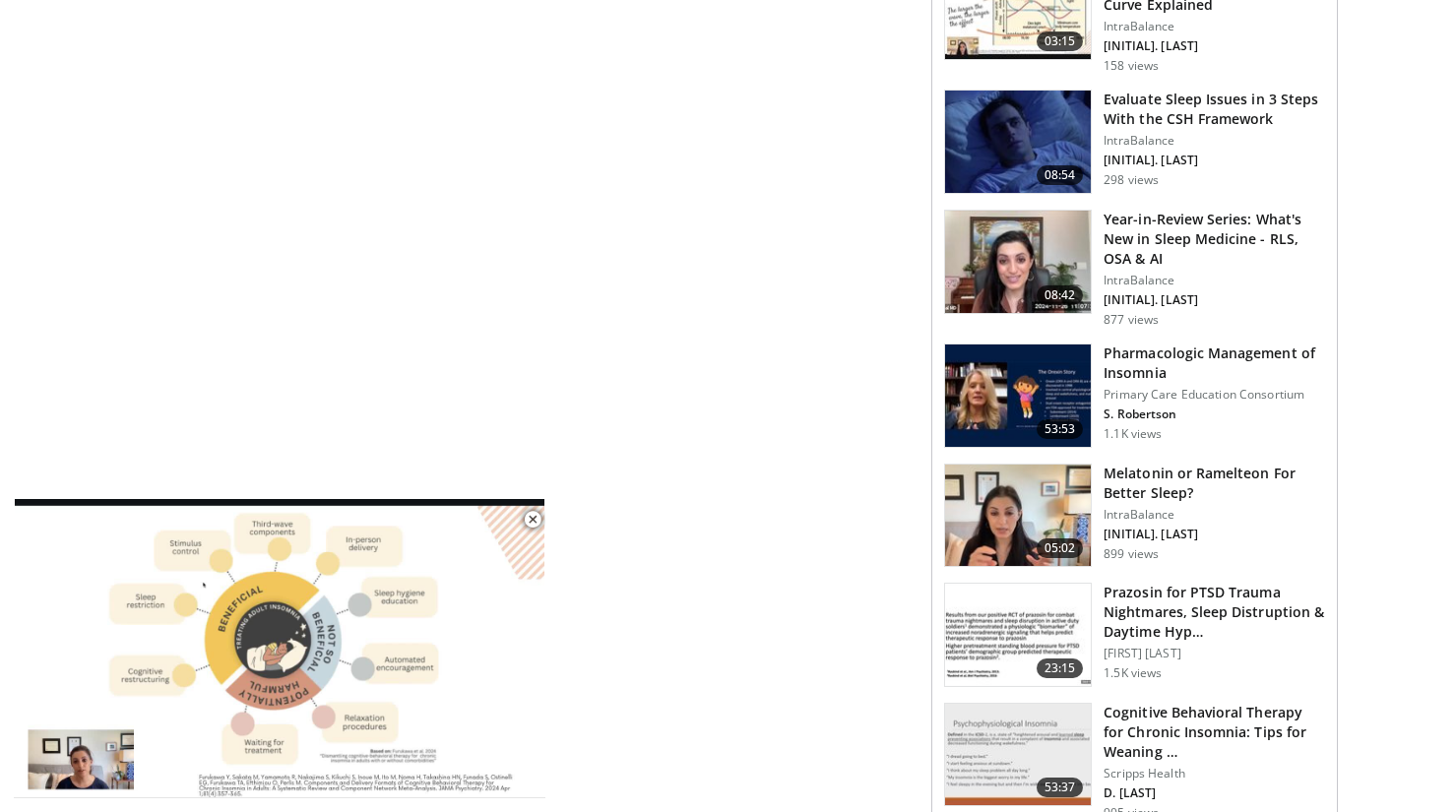 scroll, scrollTop: 1222, scrollLeft: 0, axis: vertical 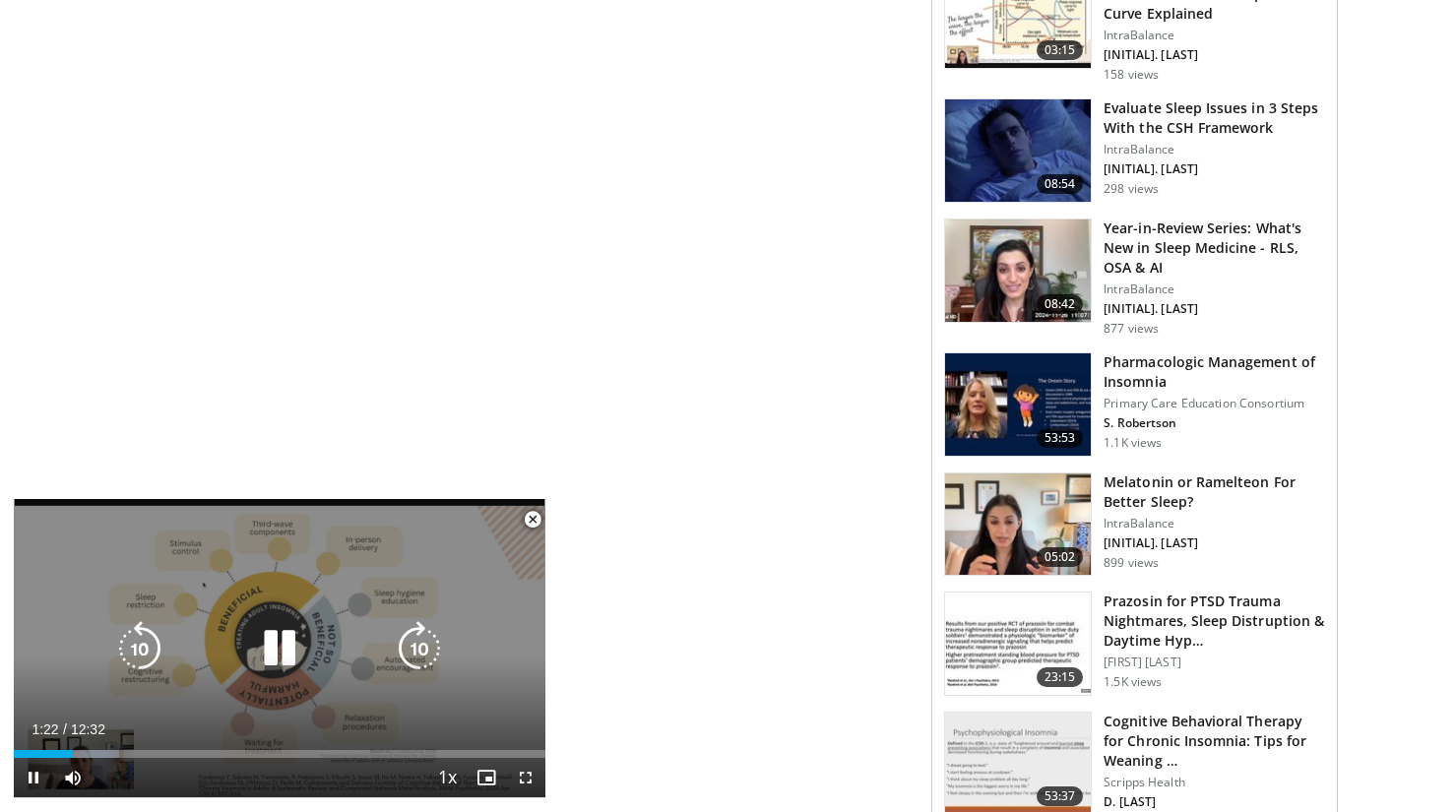 click at bounding box center [280, 649] 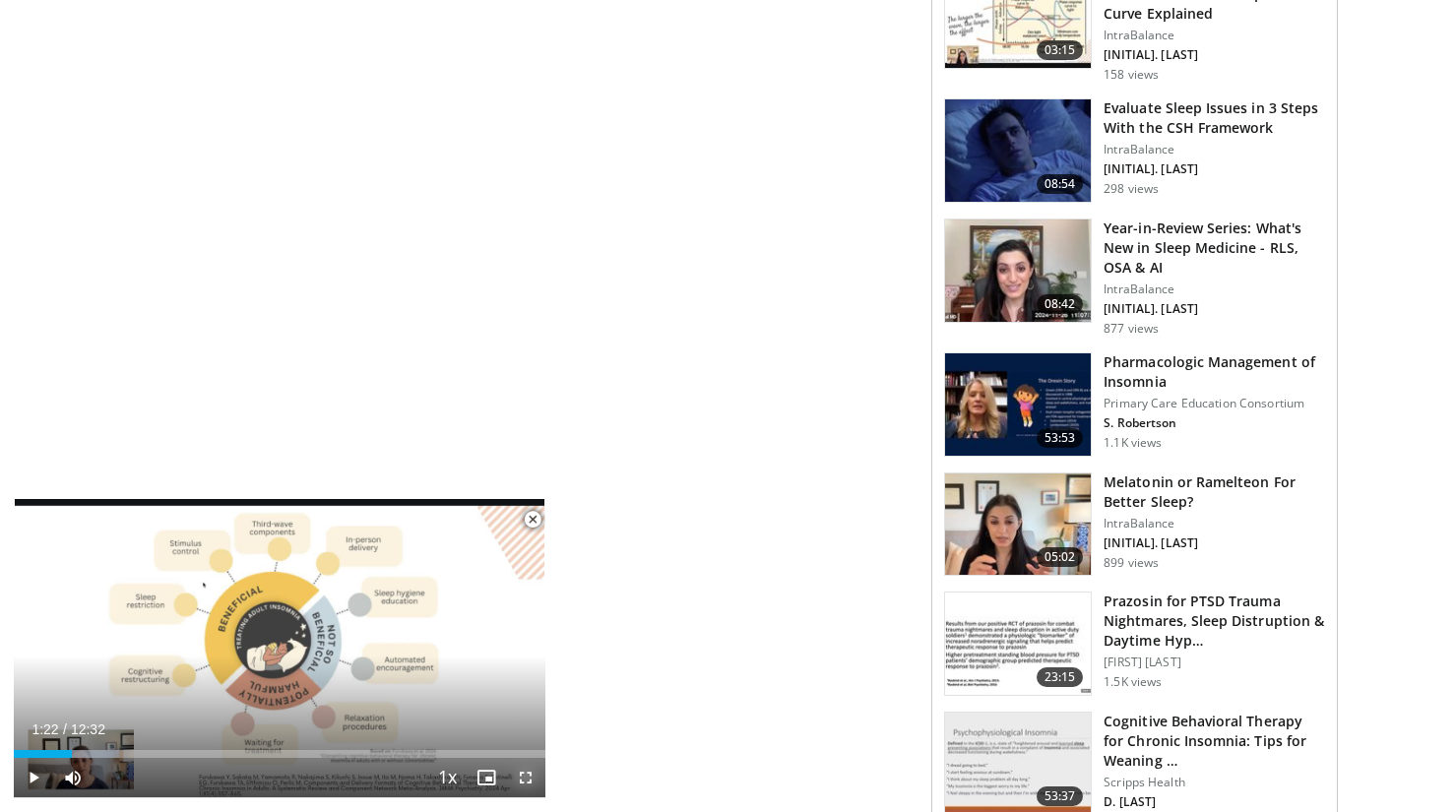 click at bounding box center (526, 778) 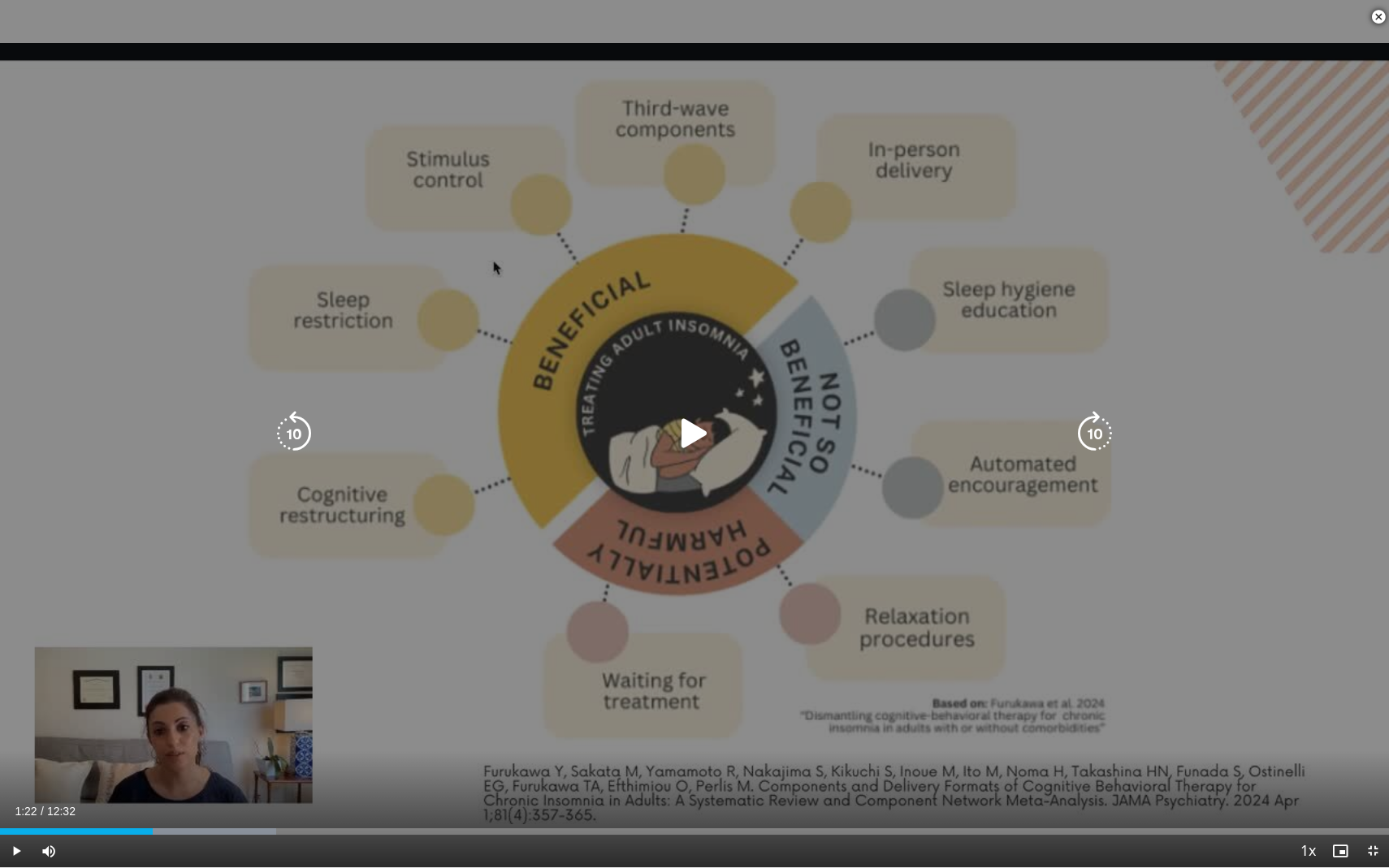 click at bounding box center (694, 434) 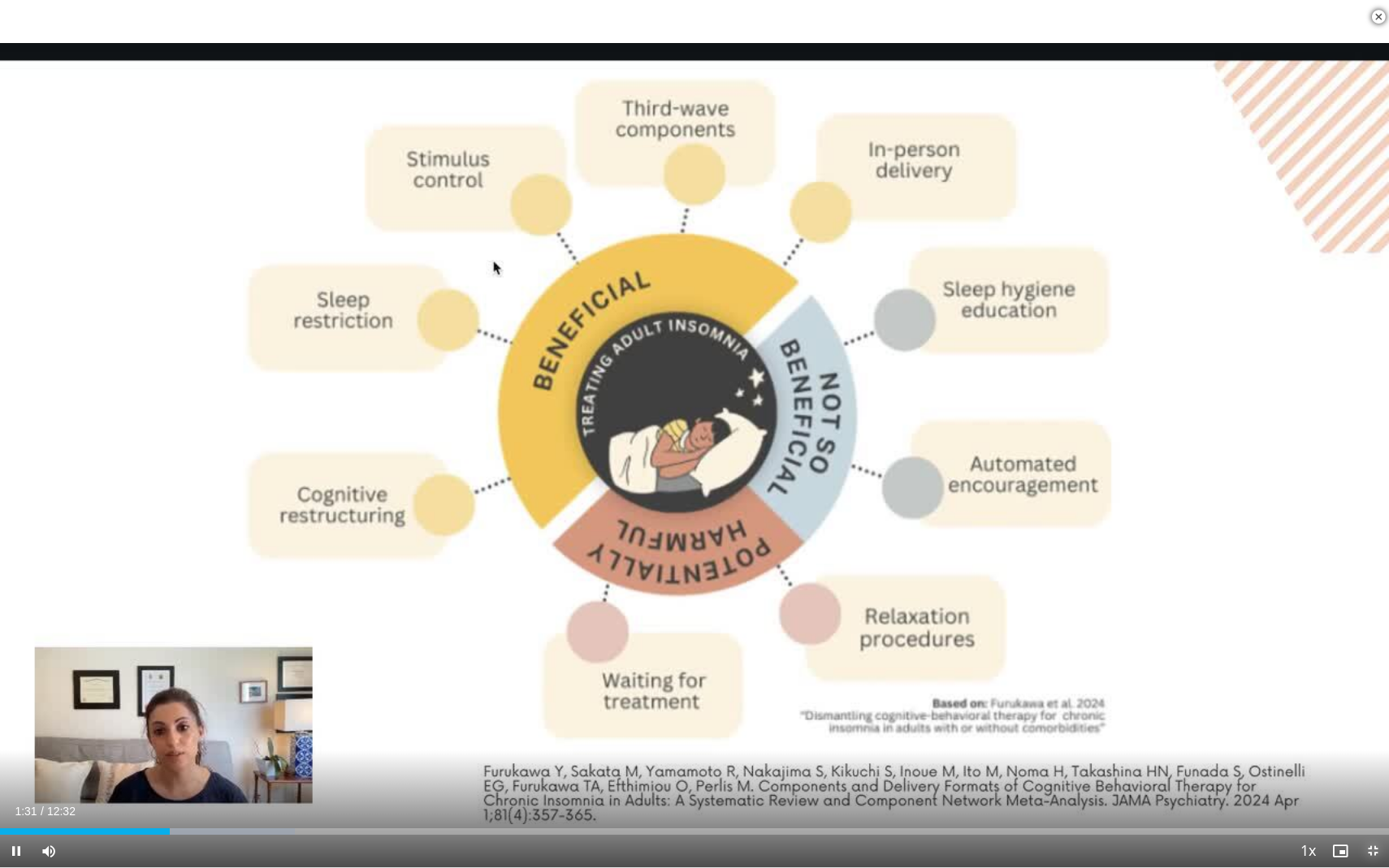 click at bounding box center [1373, 851] 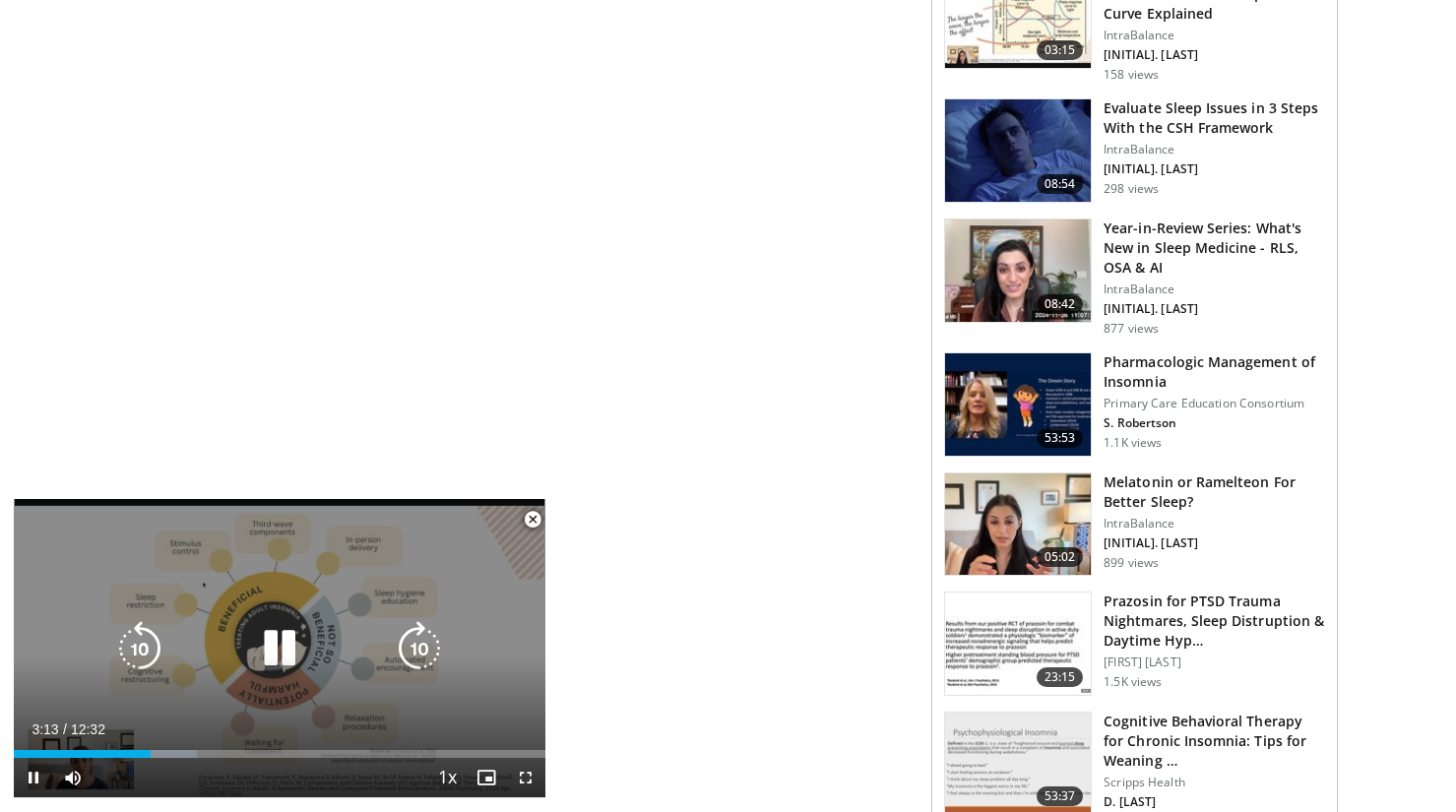 click at bounding box center [280, 649] 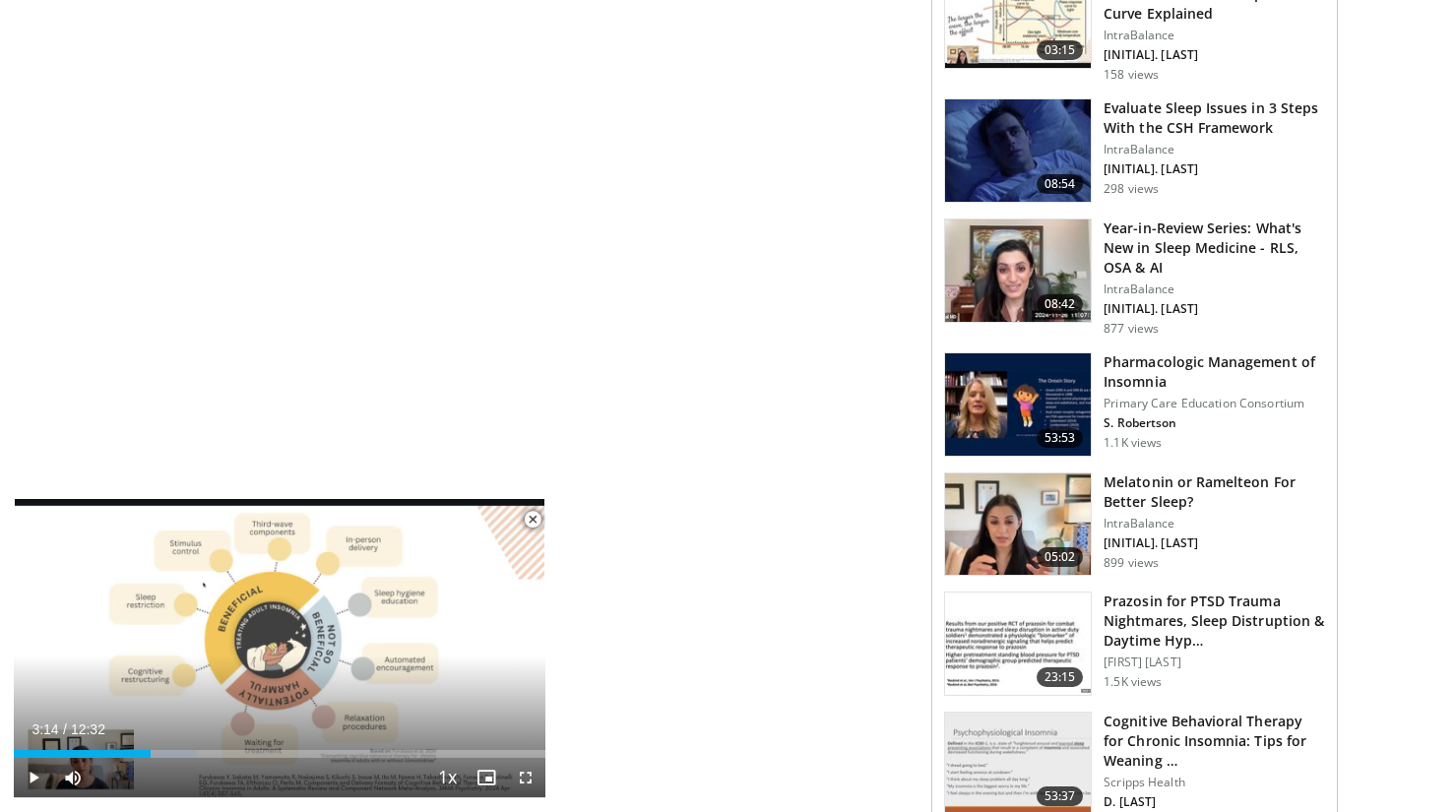 click on "Loaded :  34.47% 03:14 03:01" at bounding box center [280, 754] 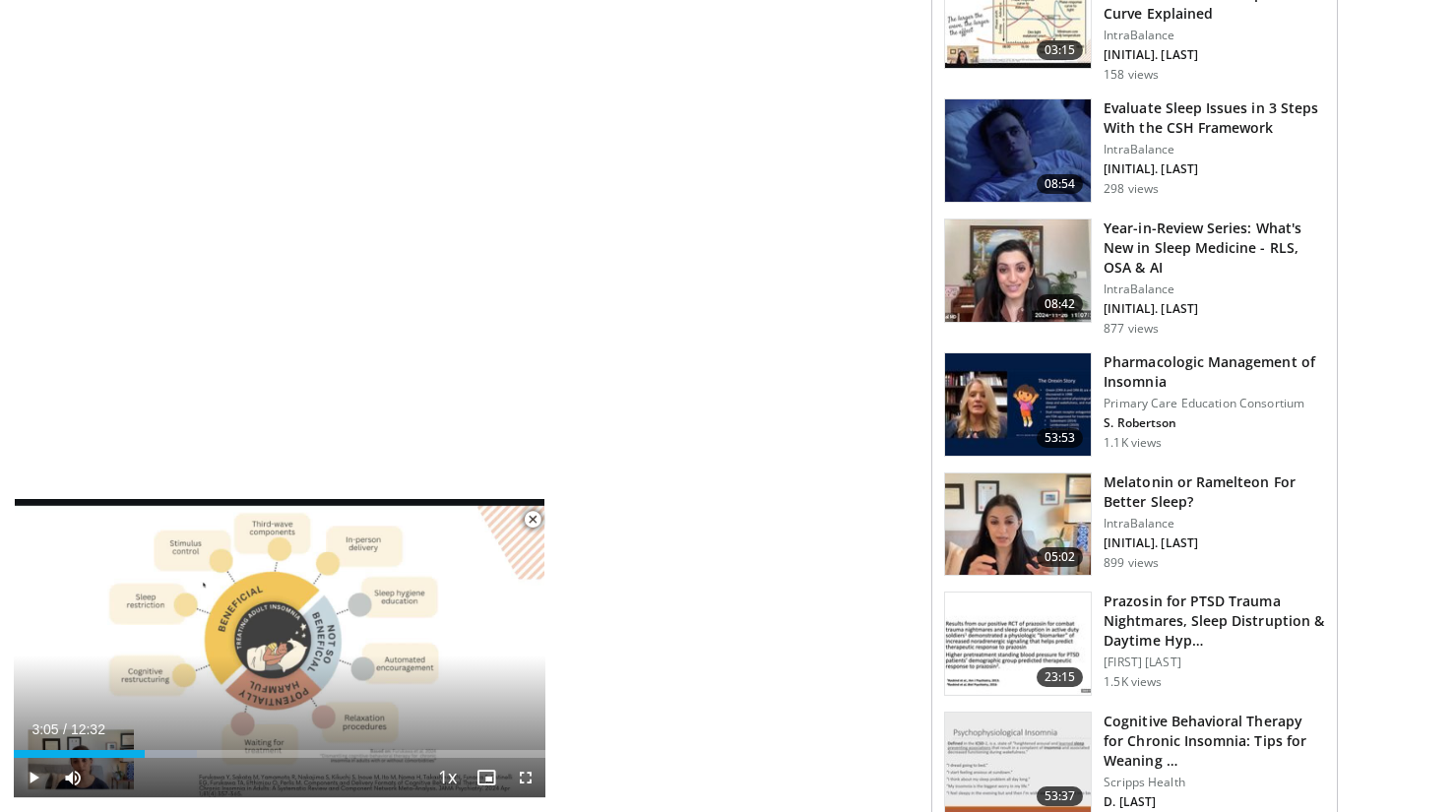 click at bounding box center [33, 778] 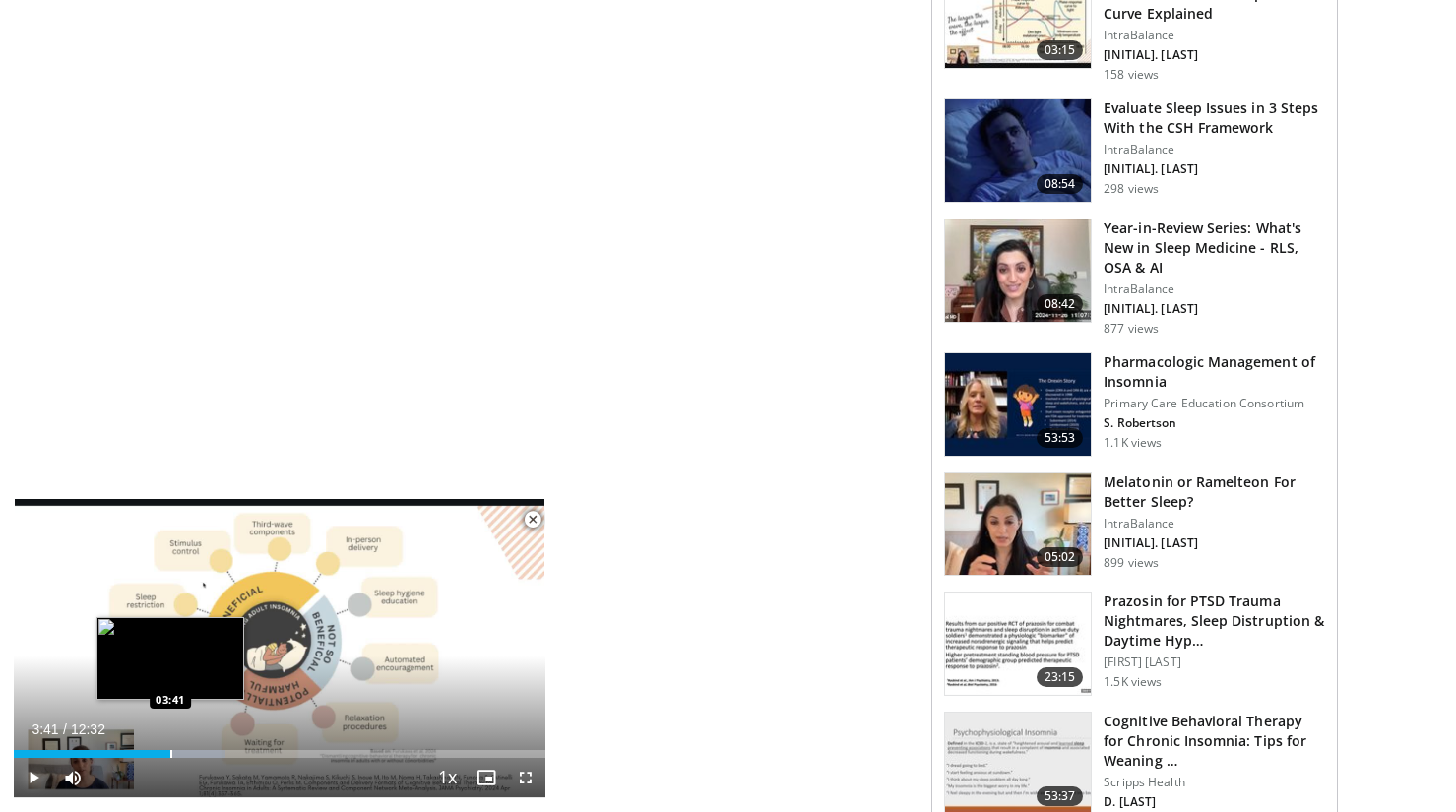 click at bounding box center (171, 754) 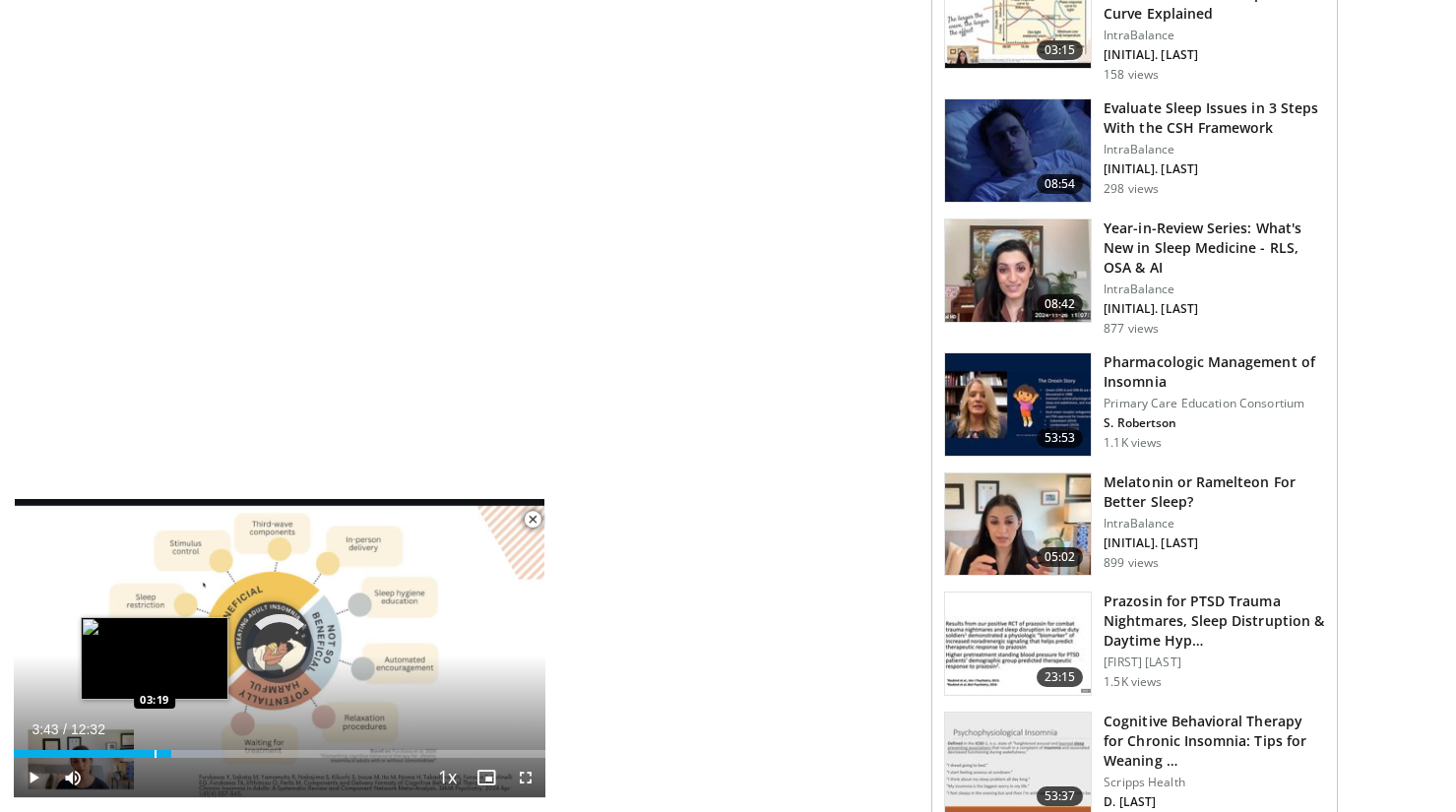 click at bounding box center (156, 754) 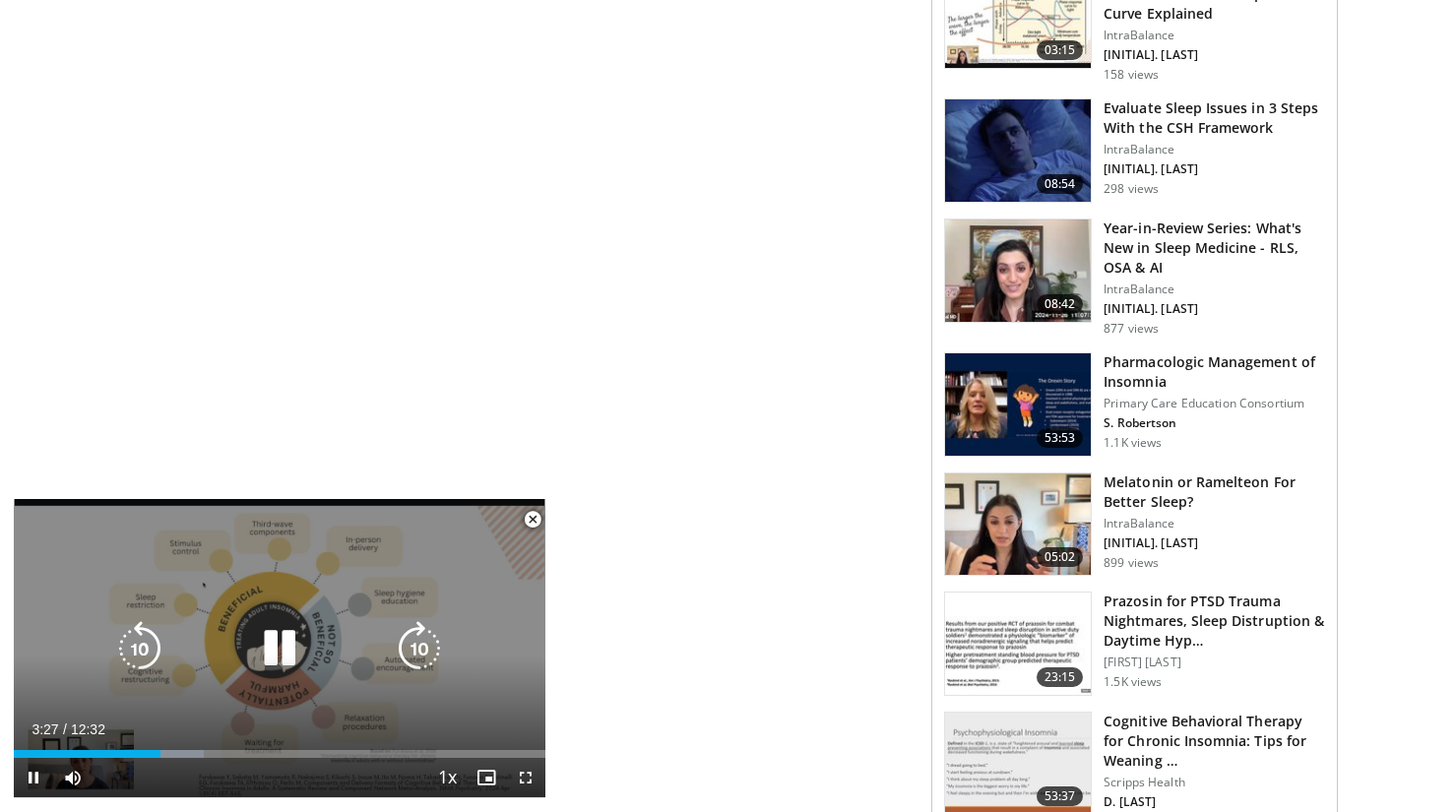 click at bounding box center [280, 649] 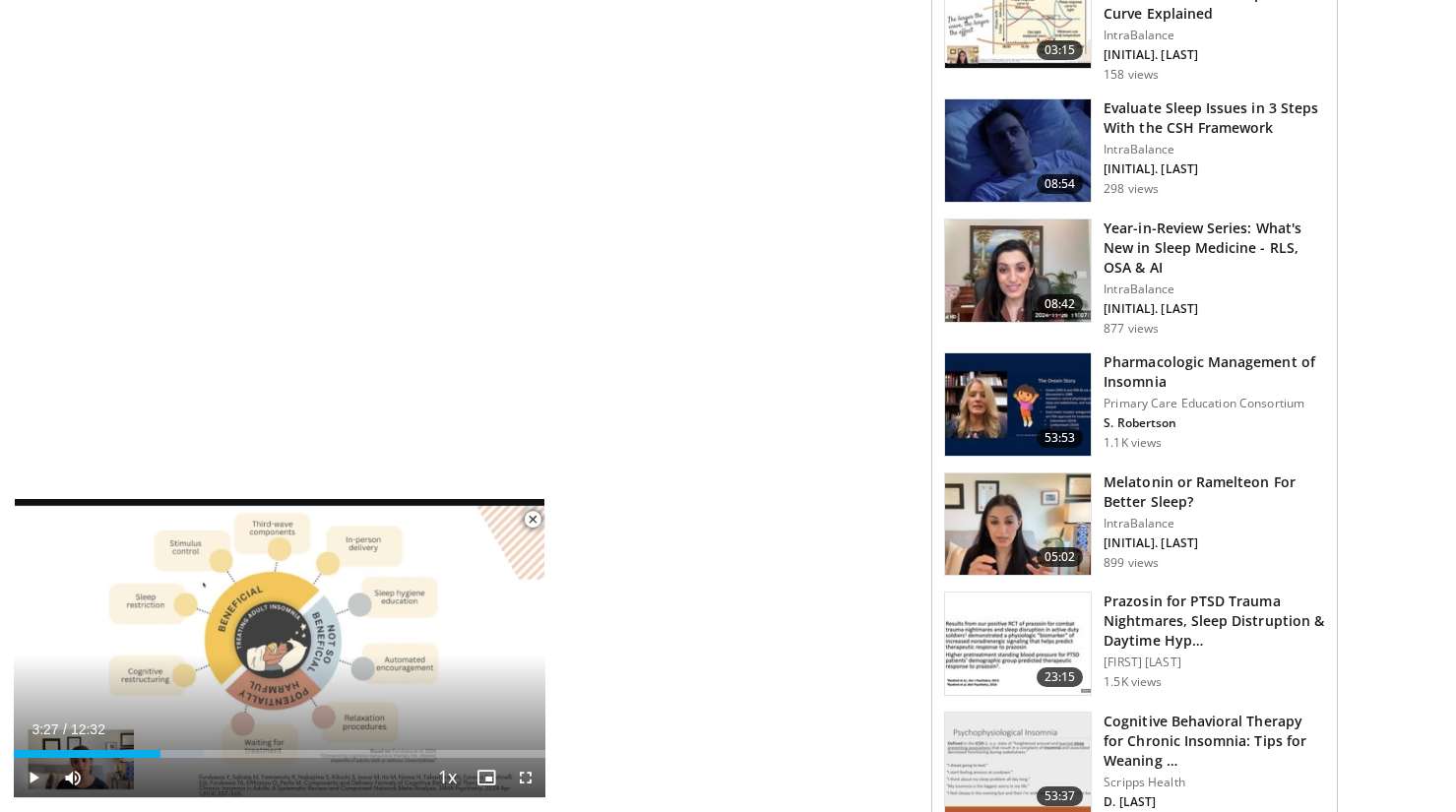 click at bounding box center [33, 778] 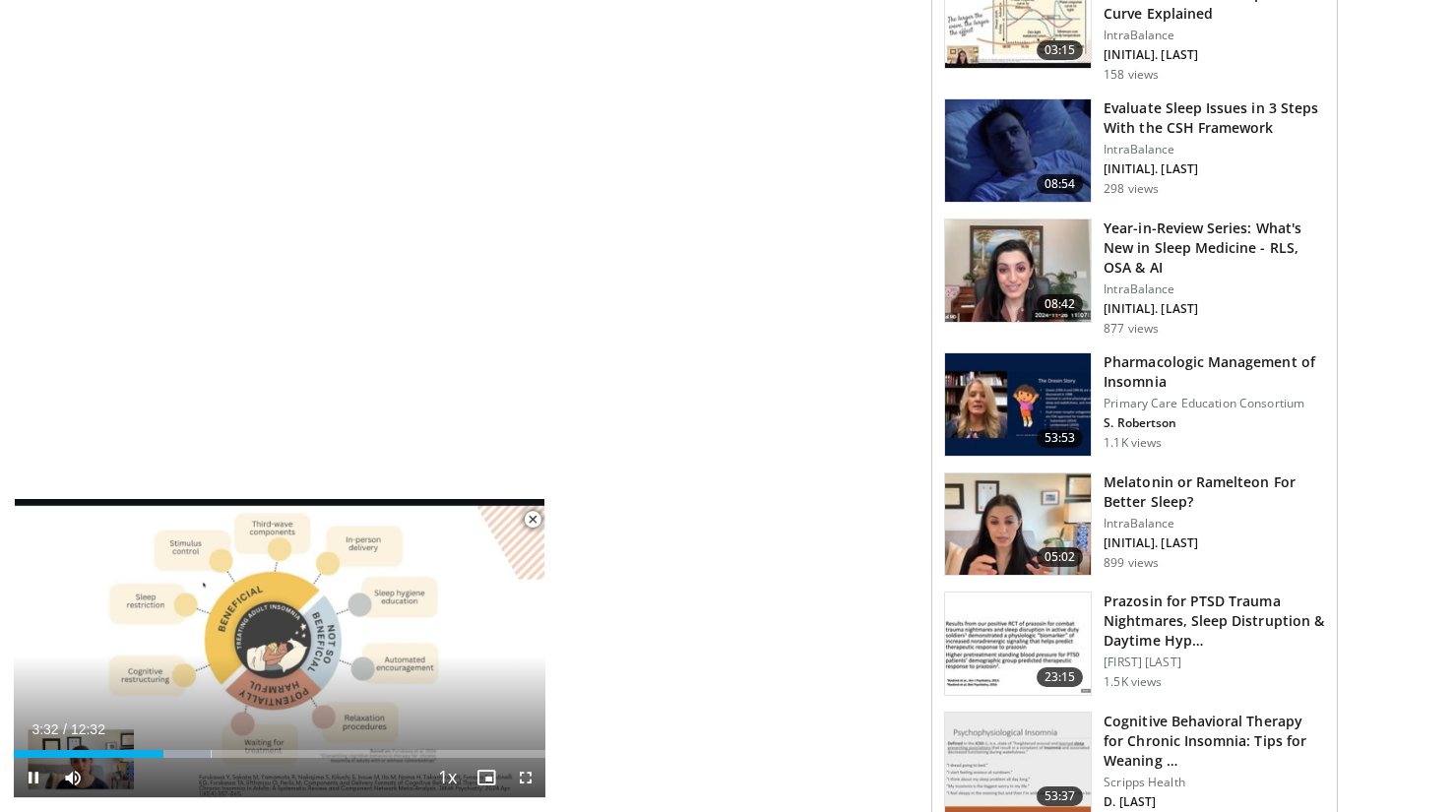 click on "**********" at bounding box center [280, 649] 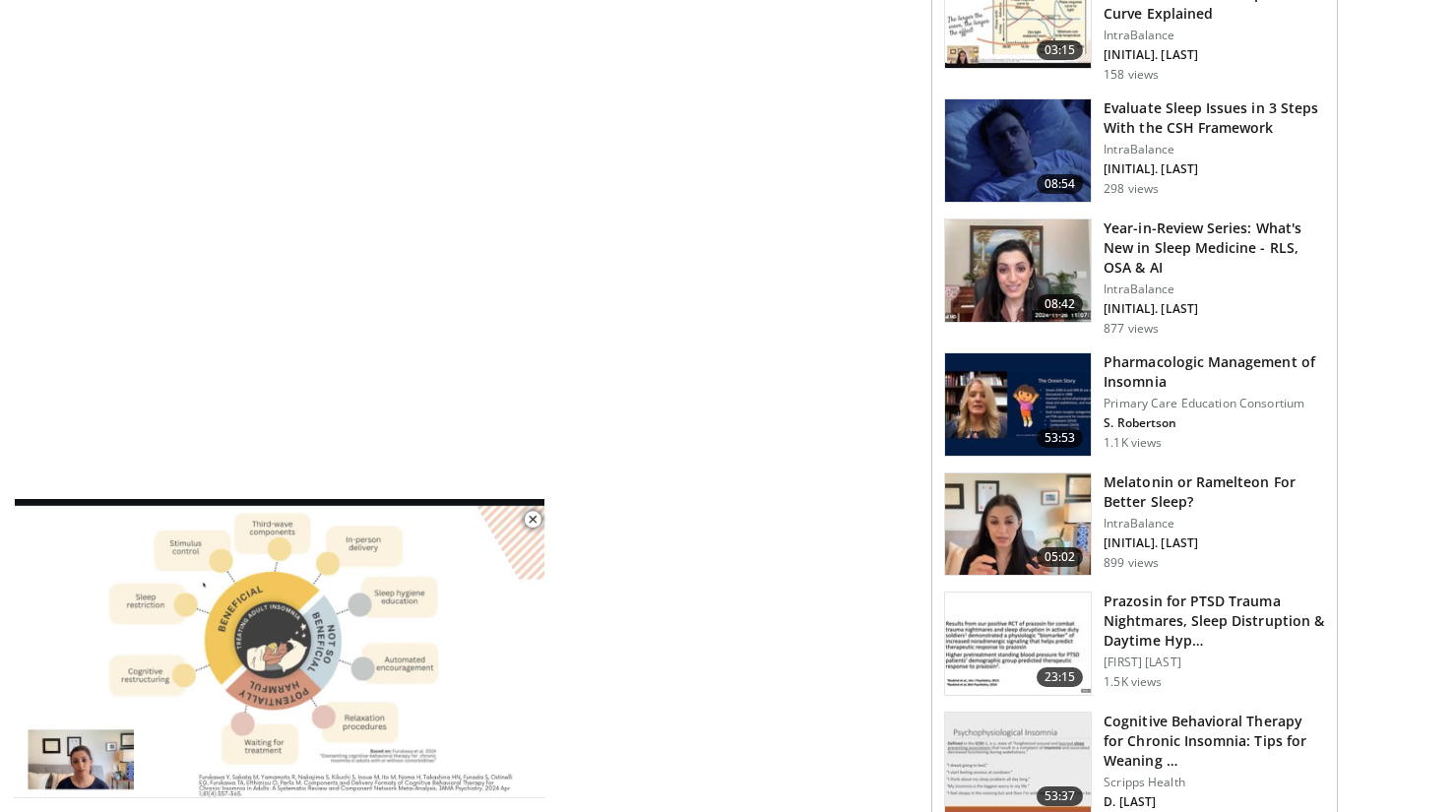 click on "10 seconds
Tap to unmute" at bounding box center (280, 648) 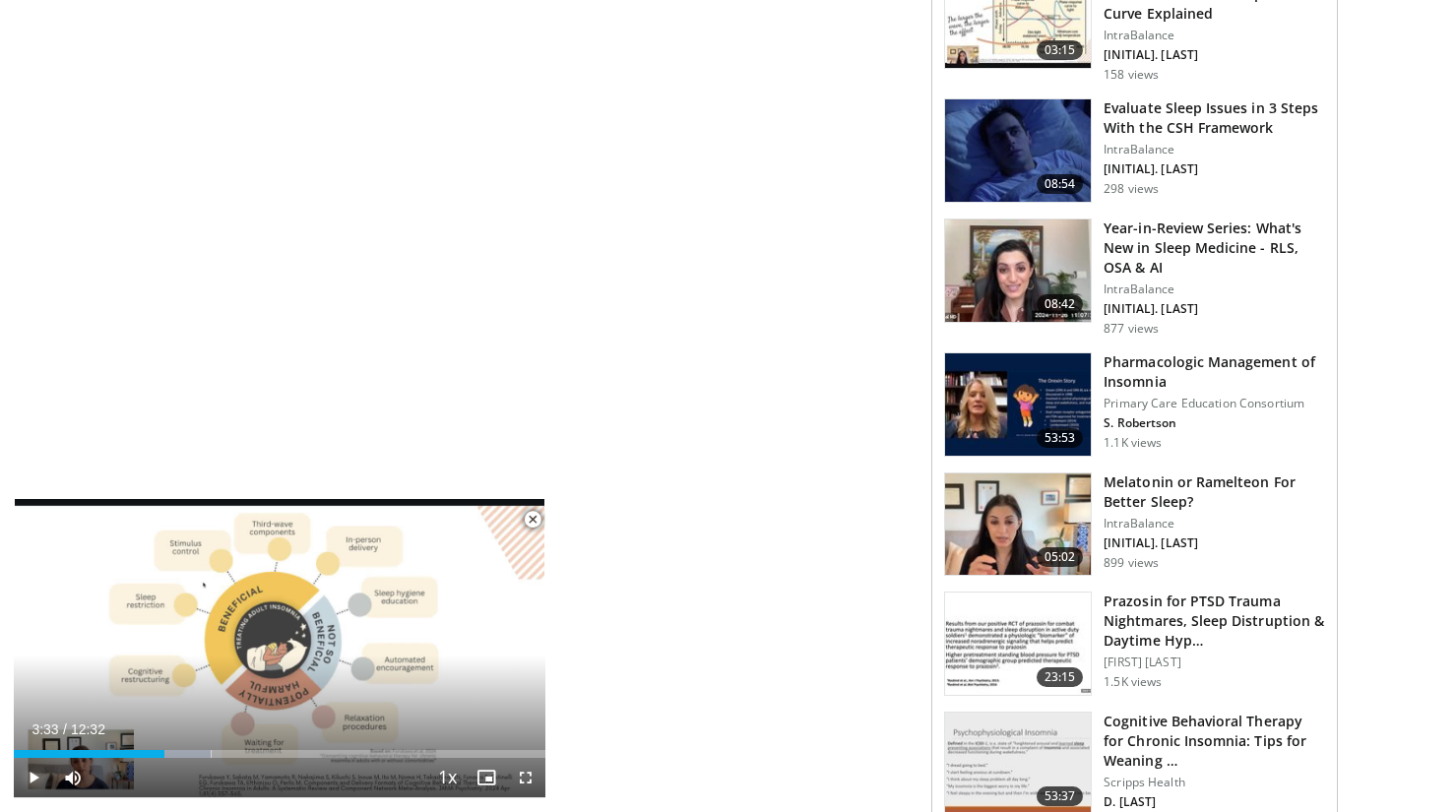 click at bounding box center [33, 778] 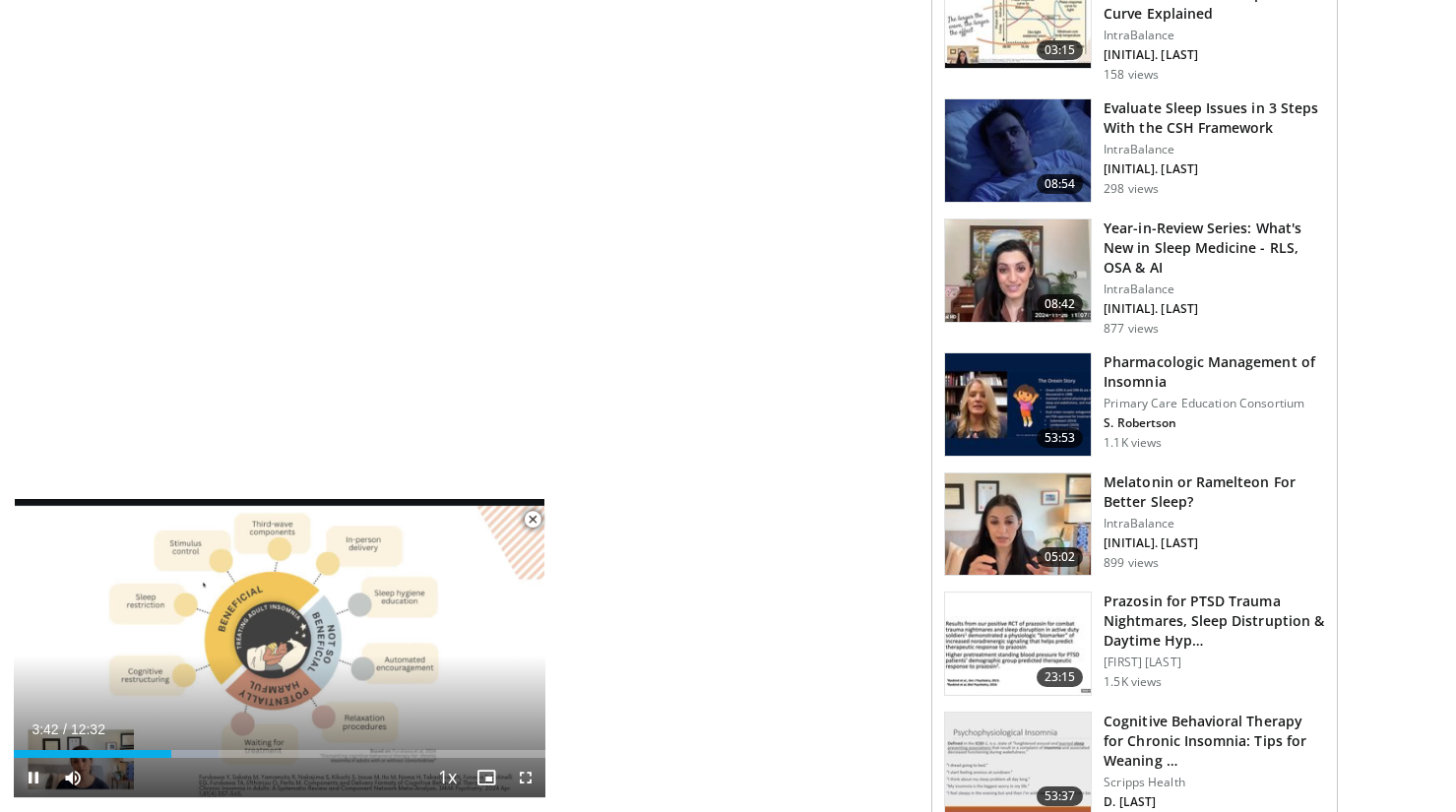 click at bounding box center (33, 778) 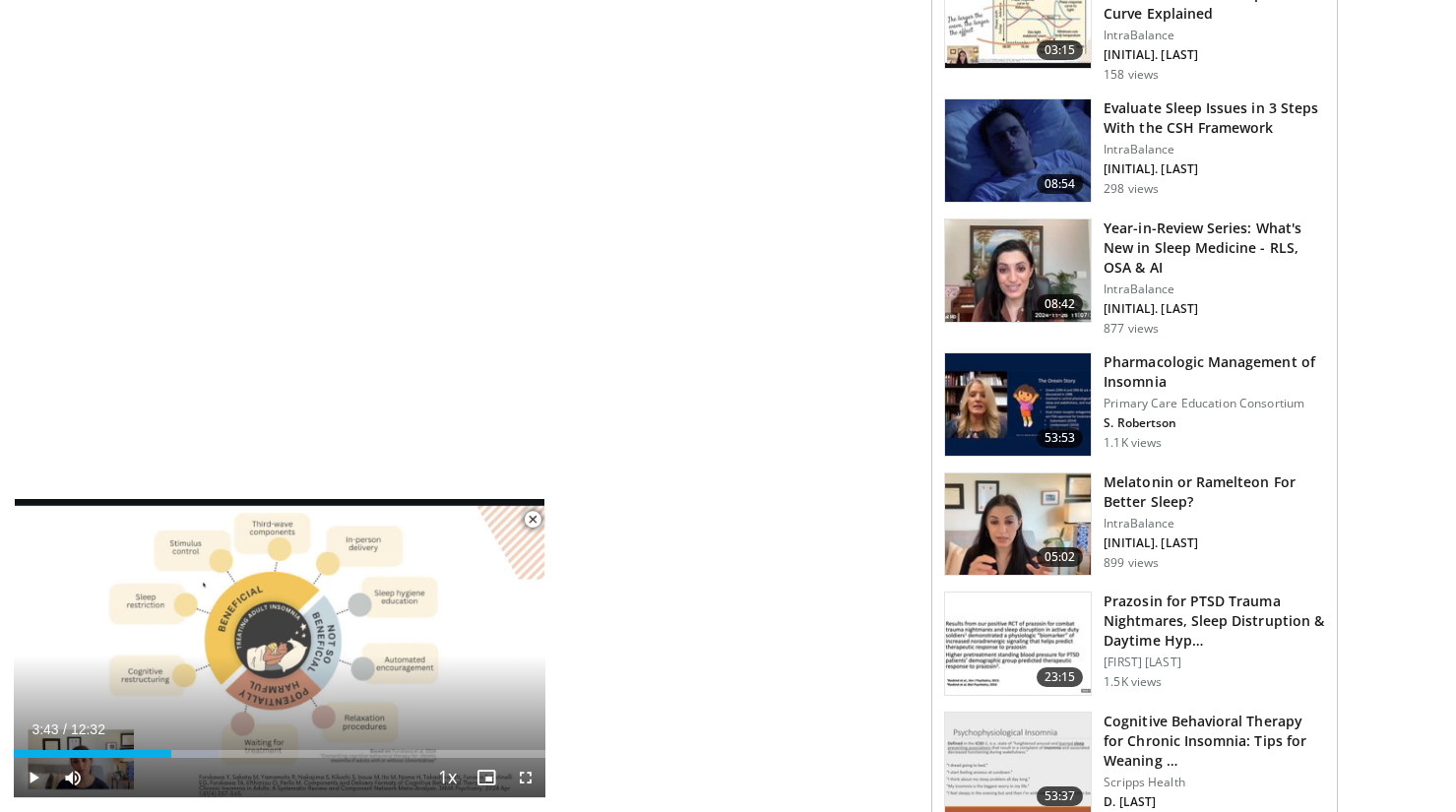 click at bounding box center (33, 778) 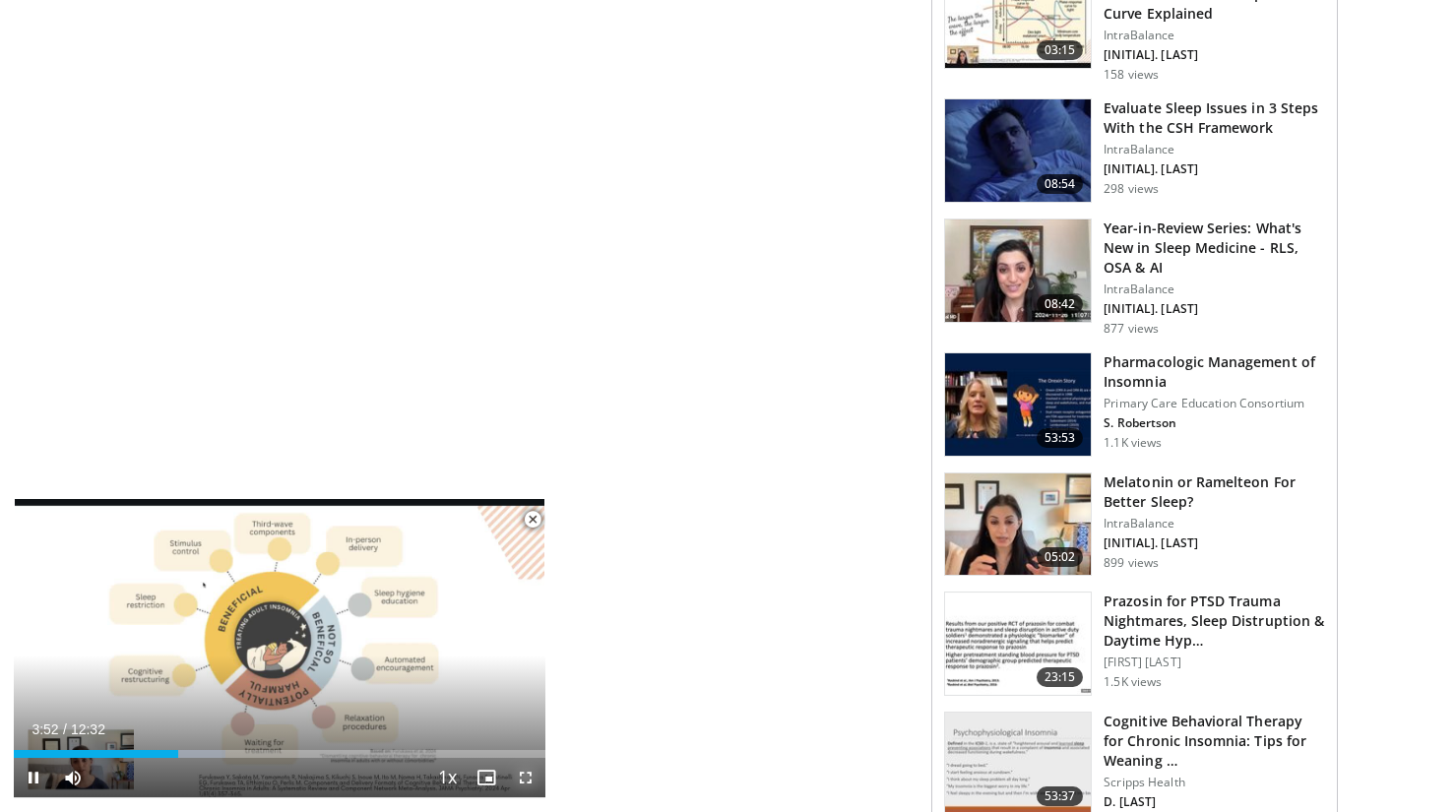 click at bounding box center [526, 778] 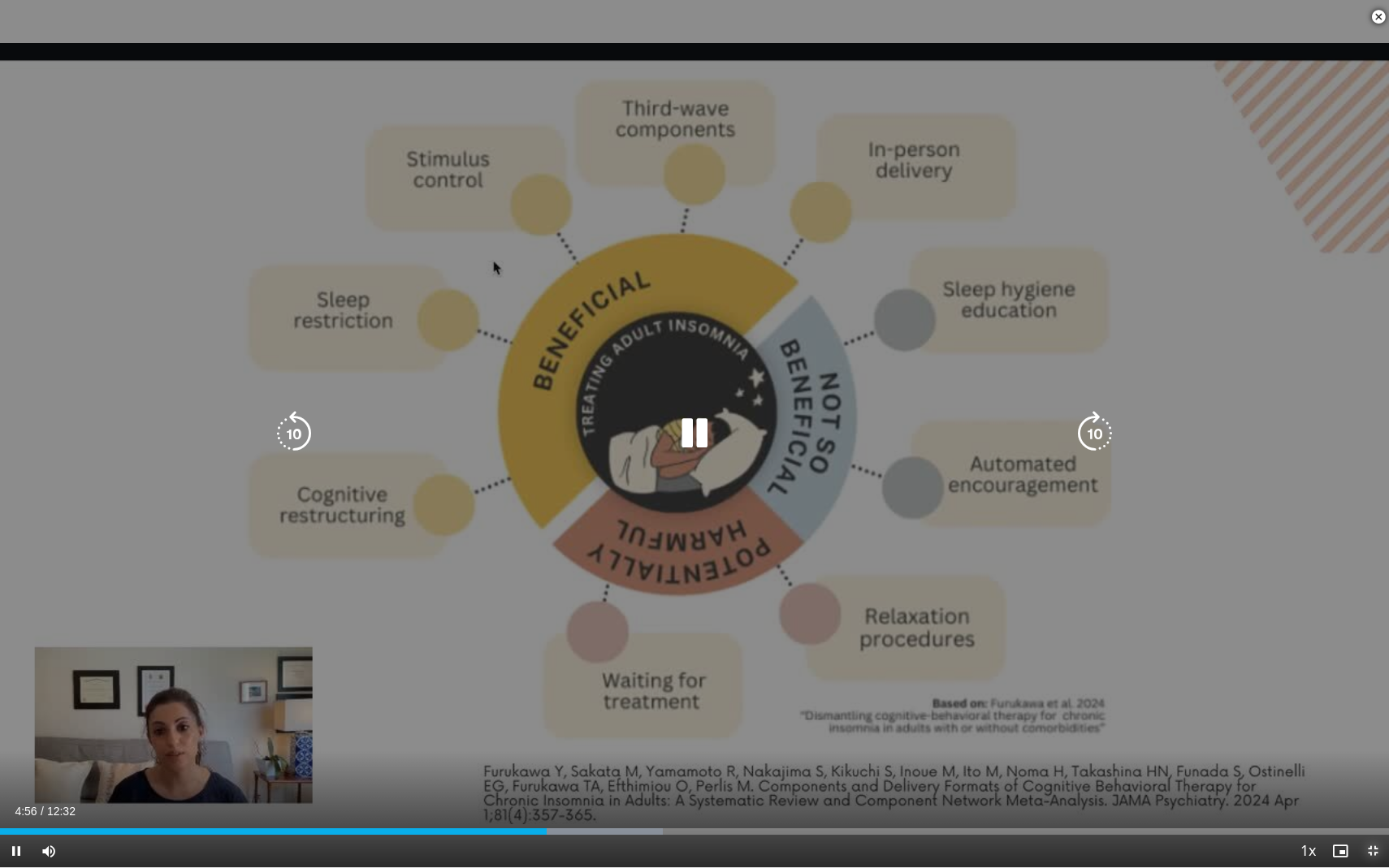 click at bounding box center (1373, 851) 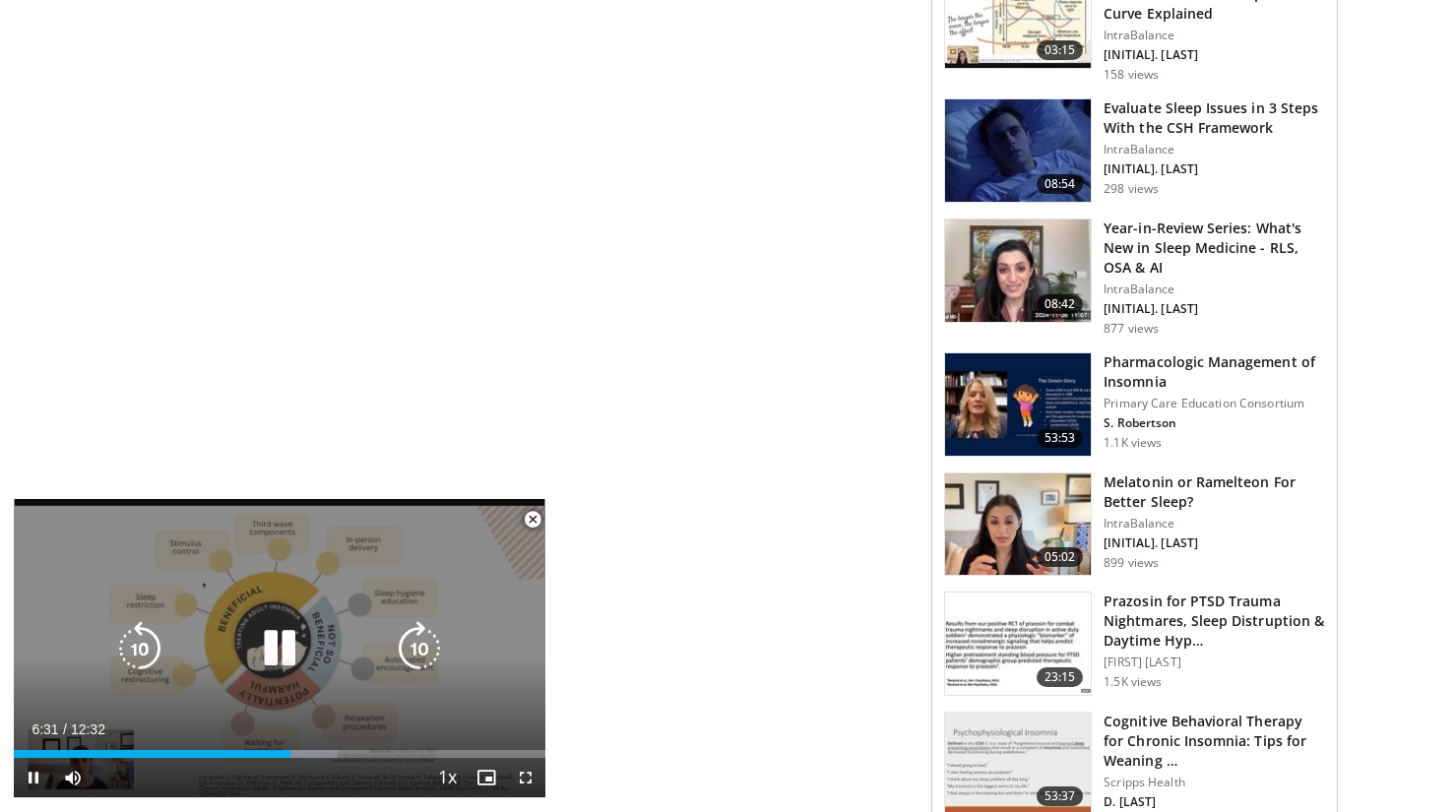 click on "10 seconds
Tap to unmute" at bounding box center [280, 648] 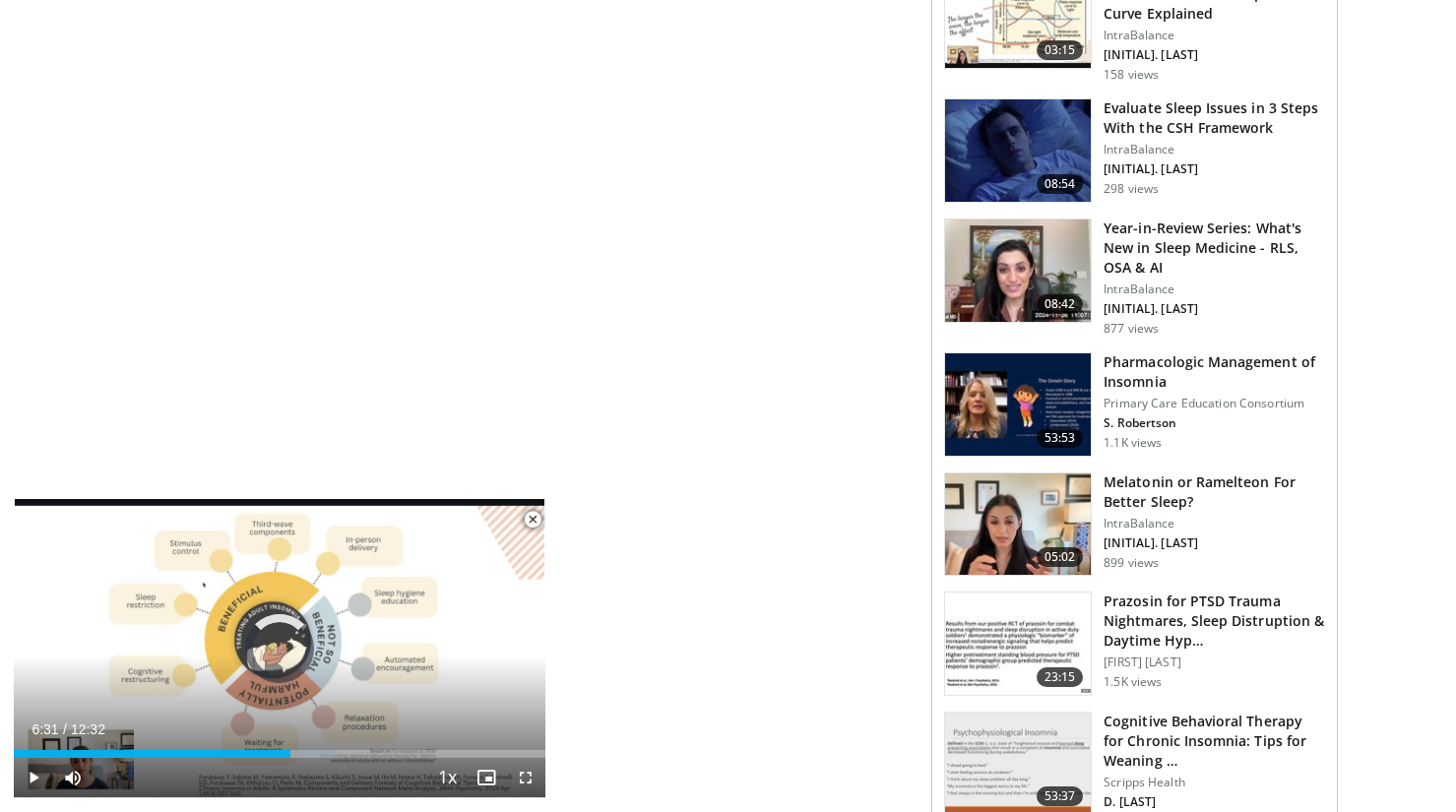 click on "06:31" at bounding box center (152, 754) 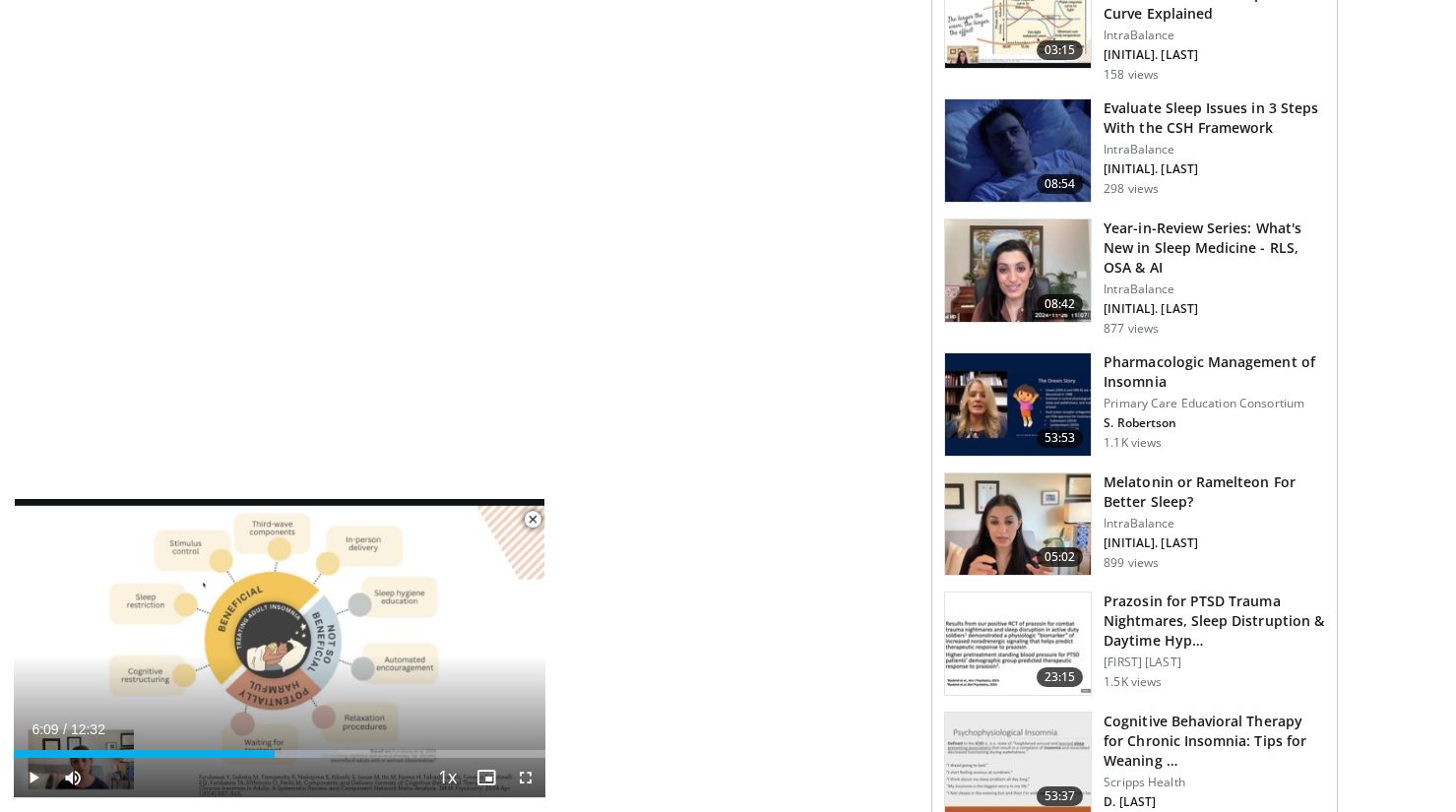 click at bounding box center (33, 778) 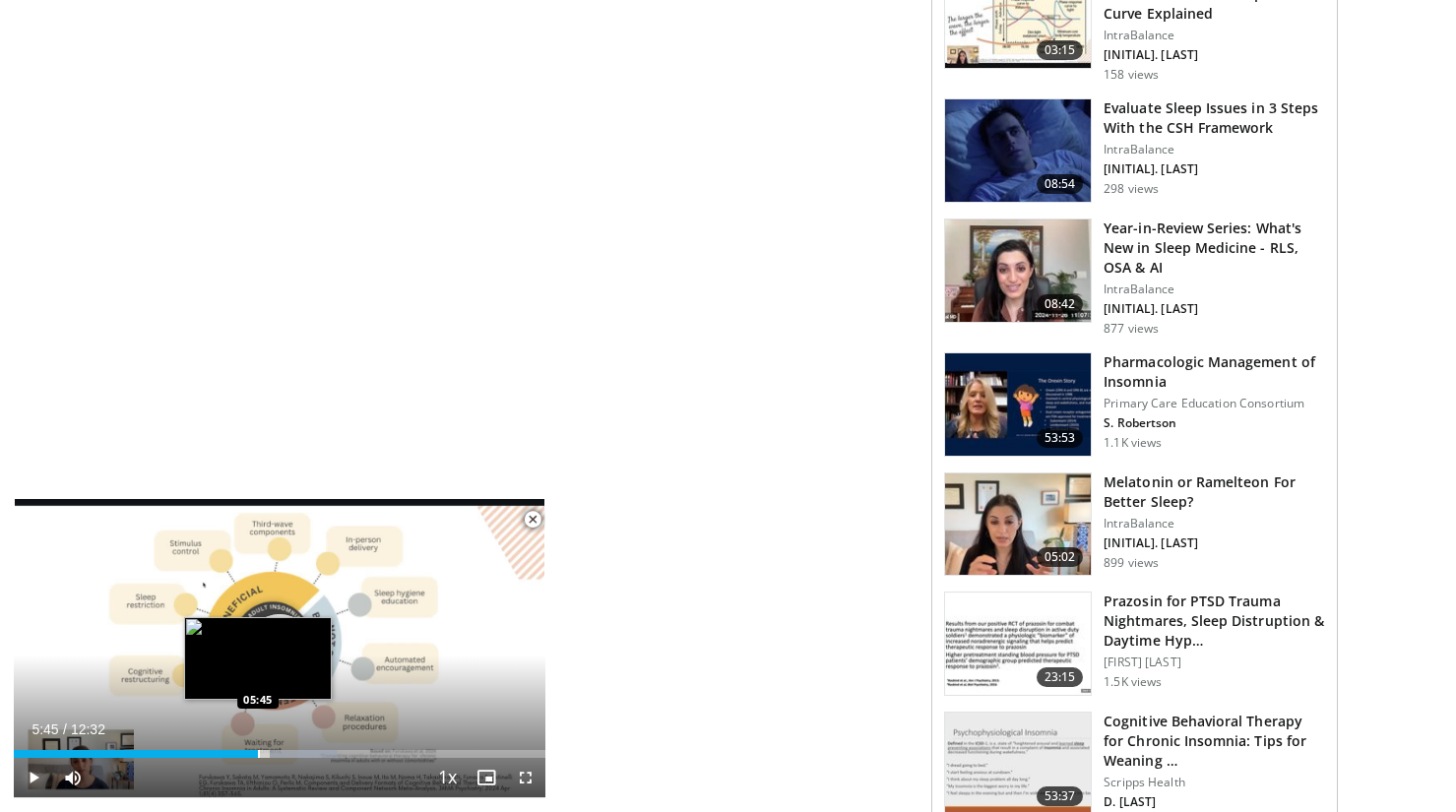 click at bounding box center (259, 754) 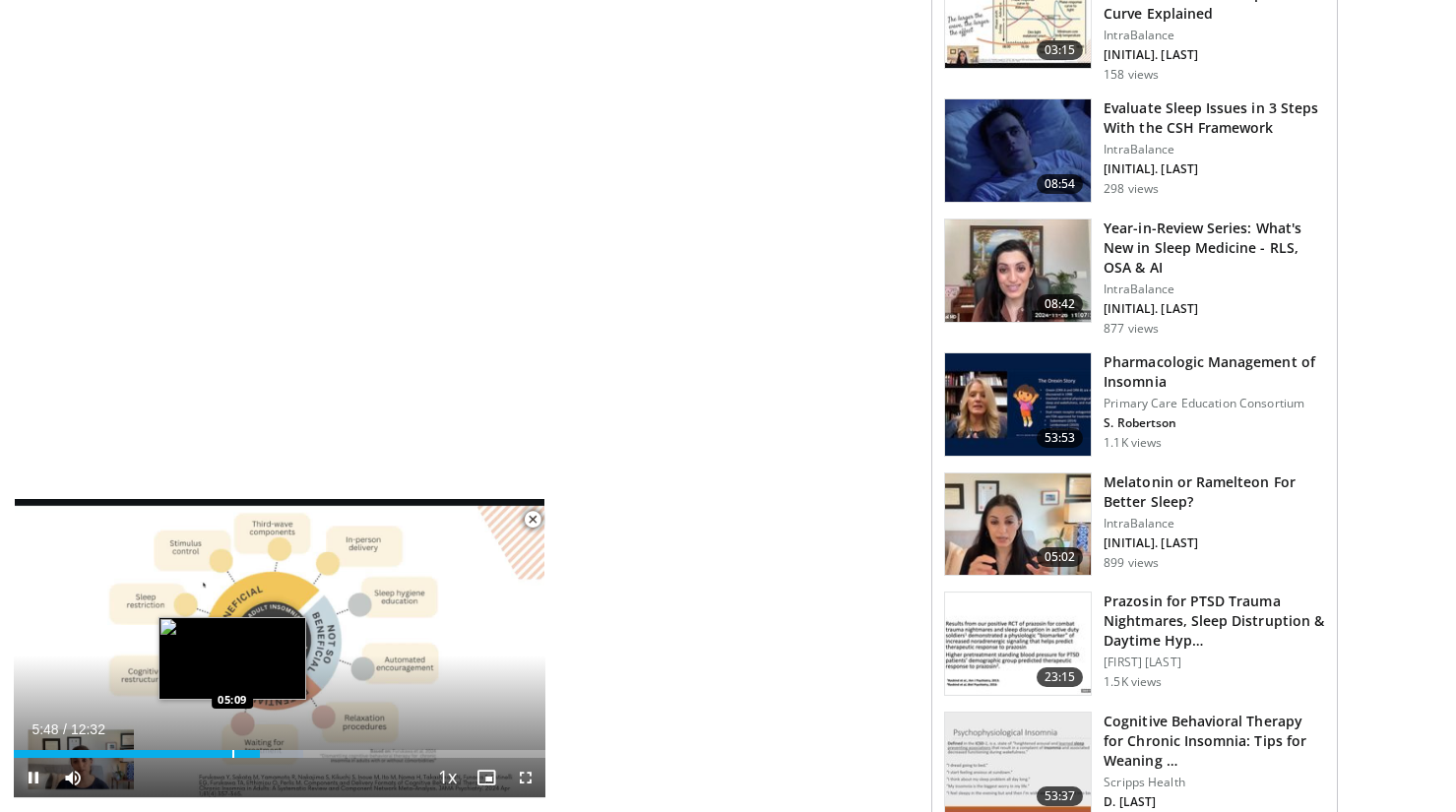 click at bounding box center [233, 754] 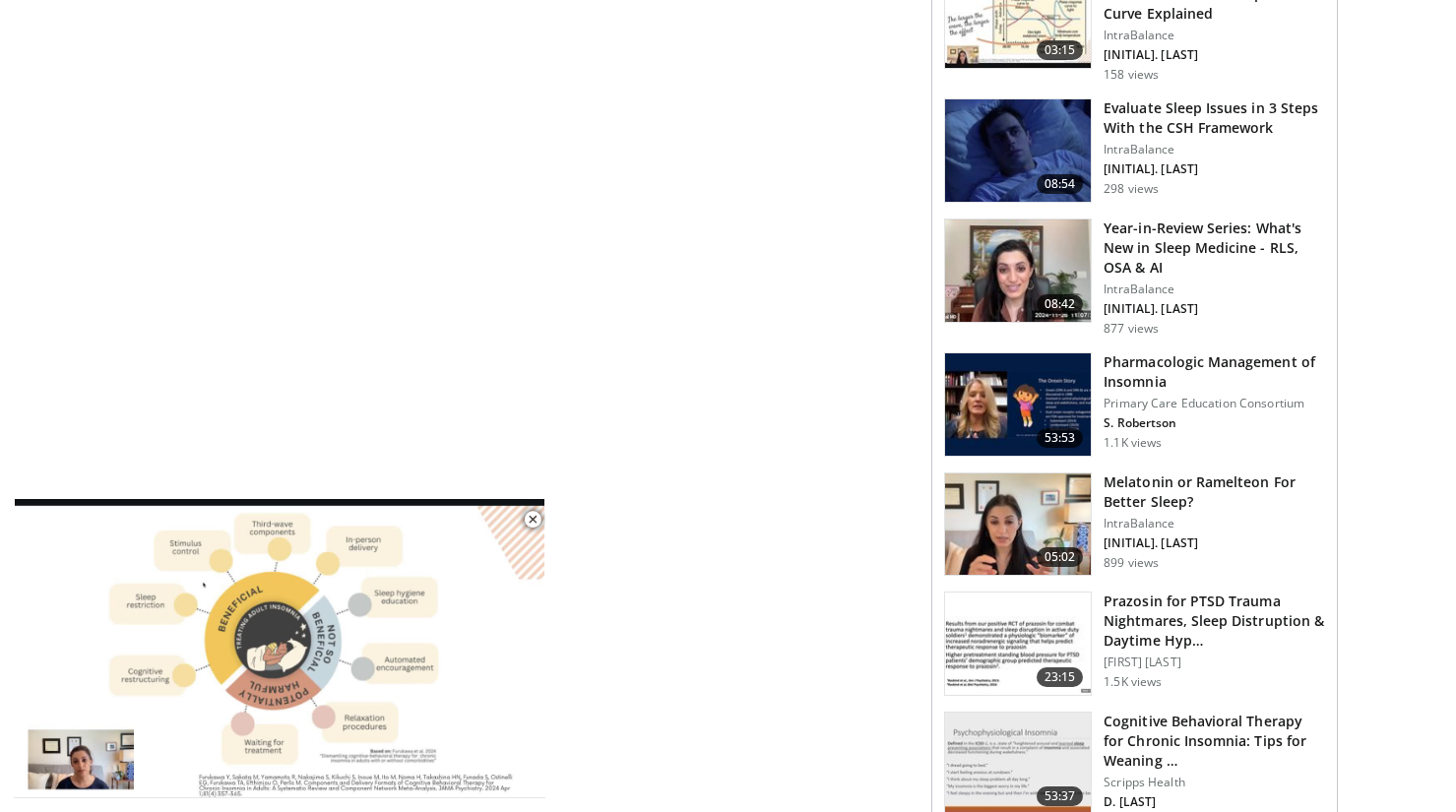 click at bounding box center (140, 649) 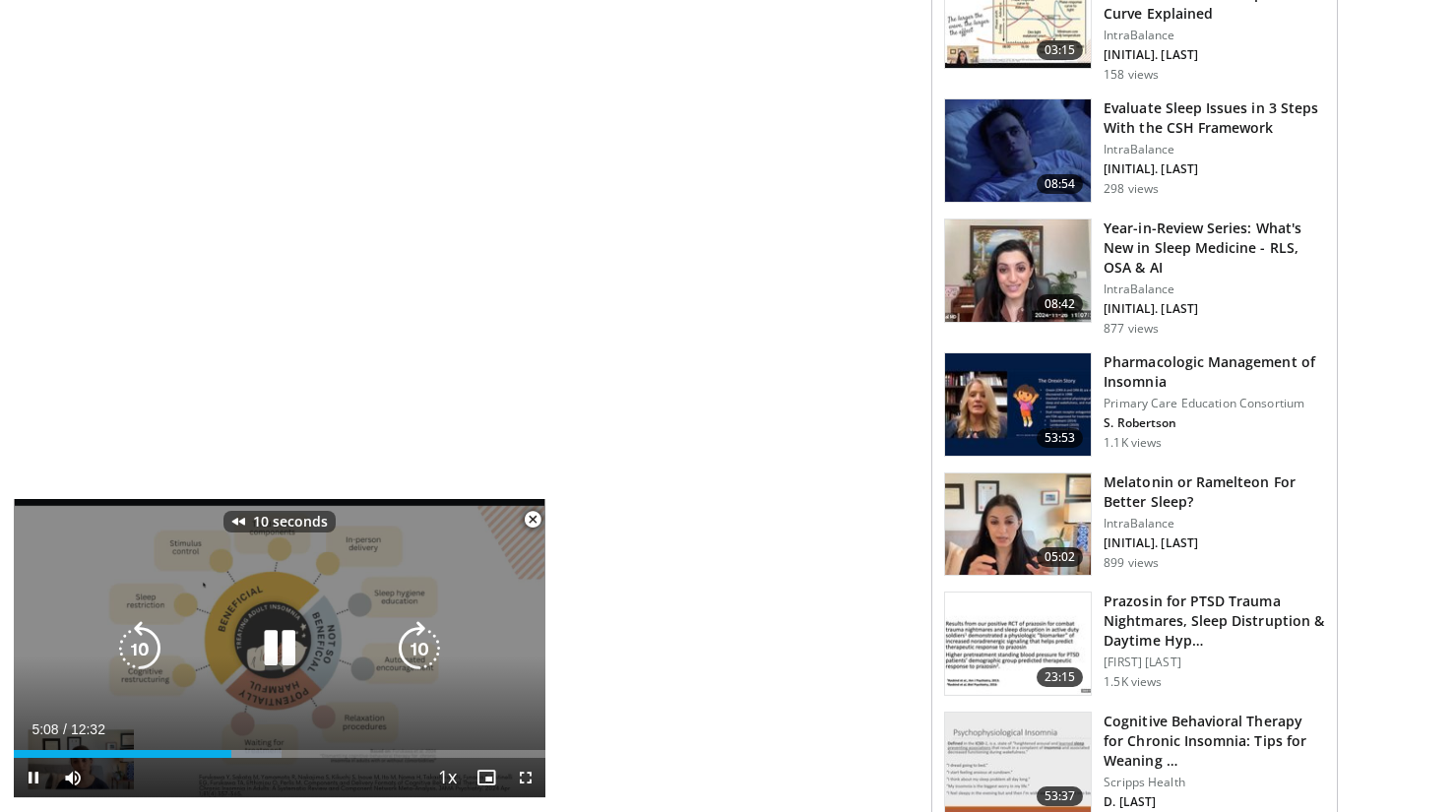 click at bounding box center (280, 649) 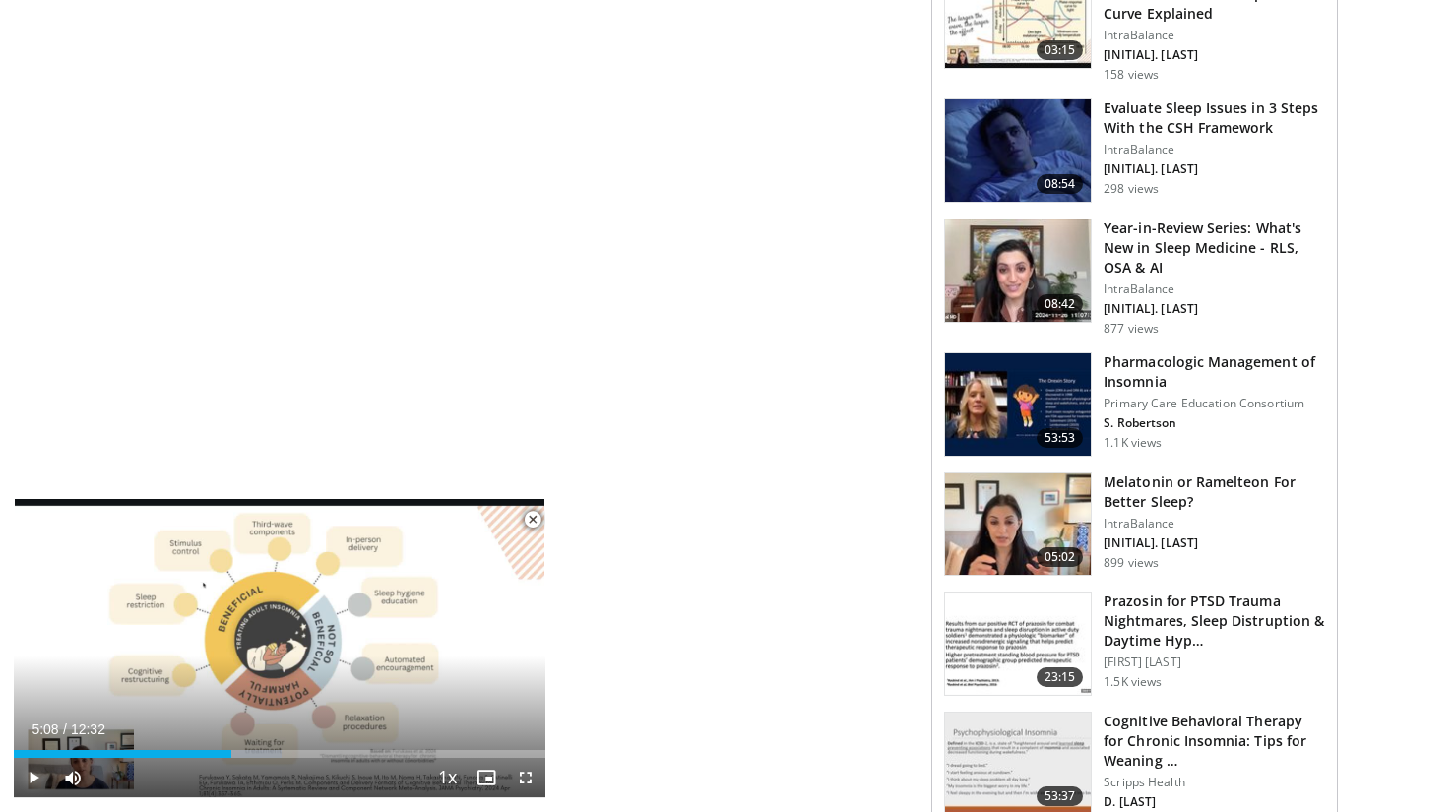 click at bounding box center (33, 778) 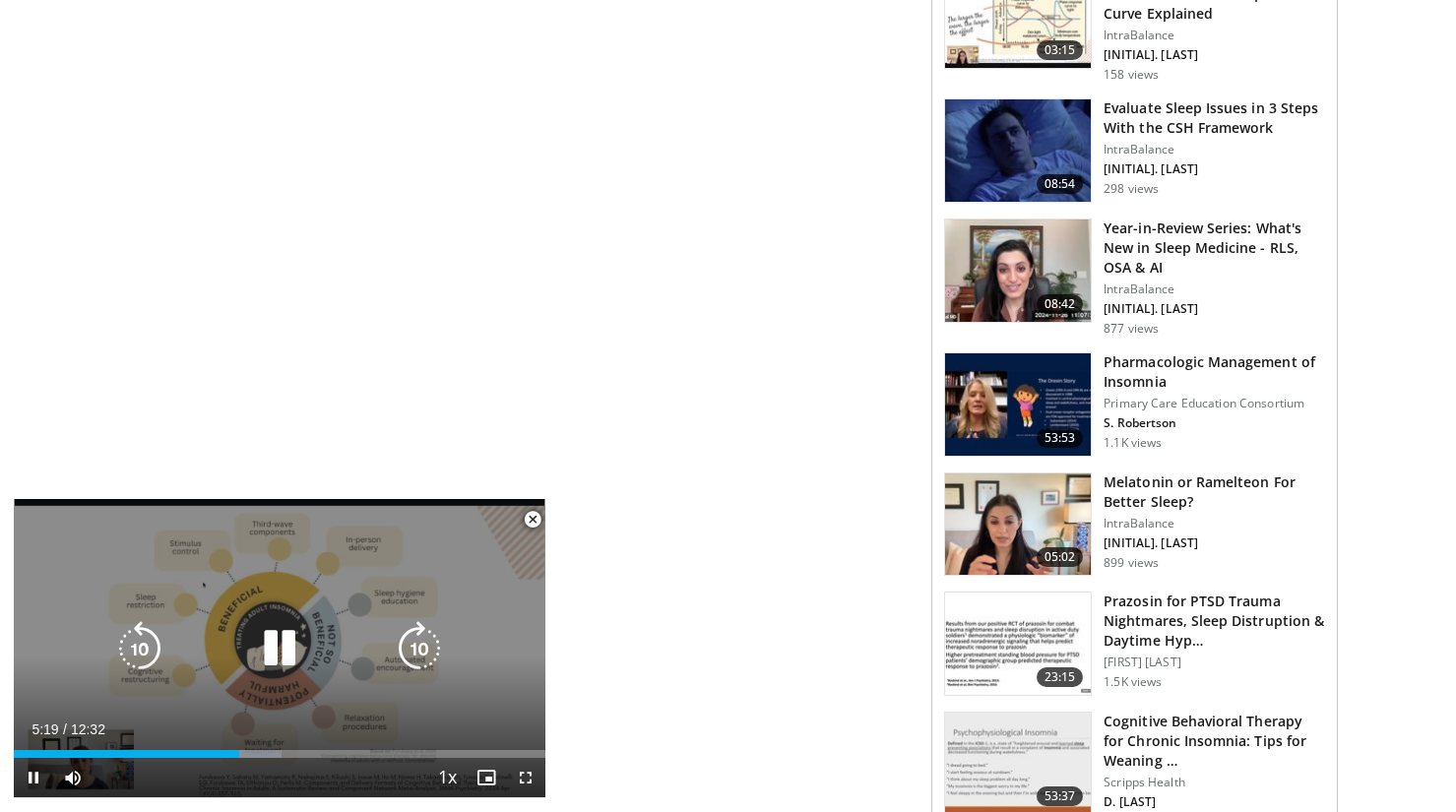 click on "10 seconds
Tap to unmute" at bounding box center (280, 648) 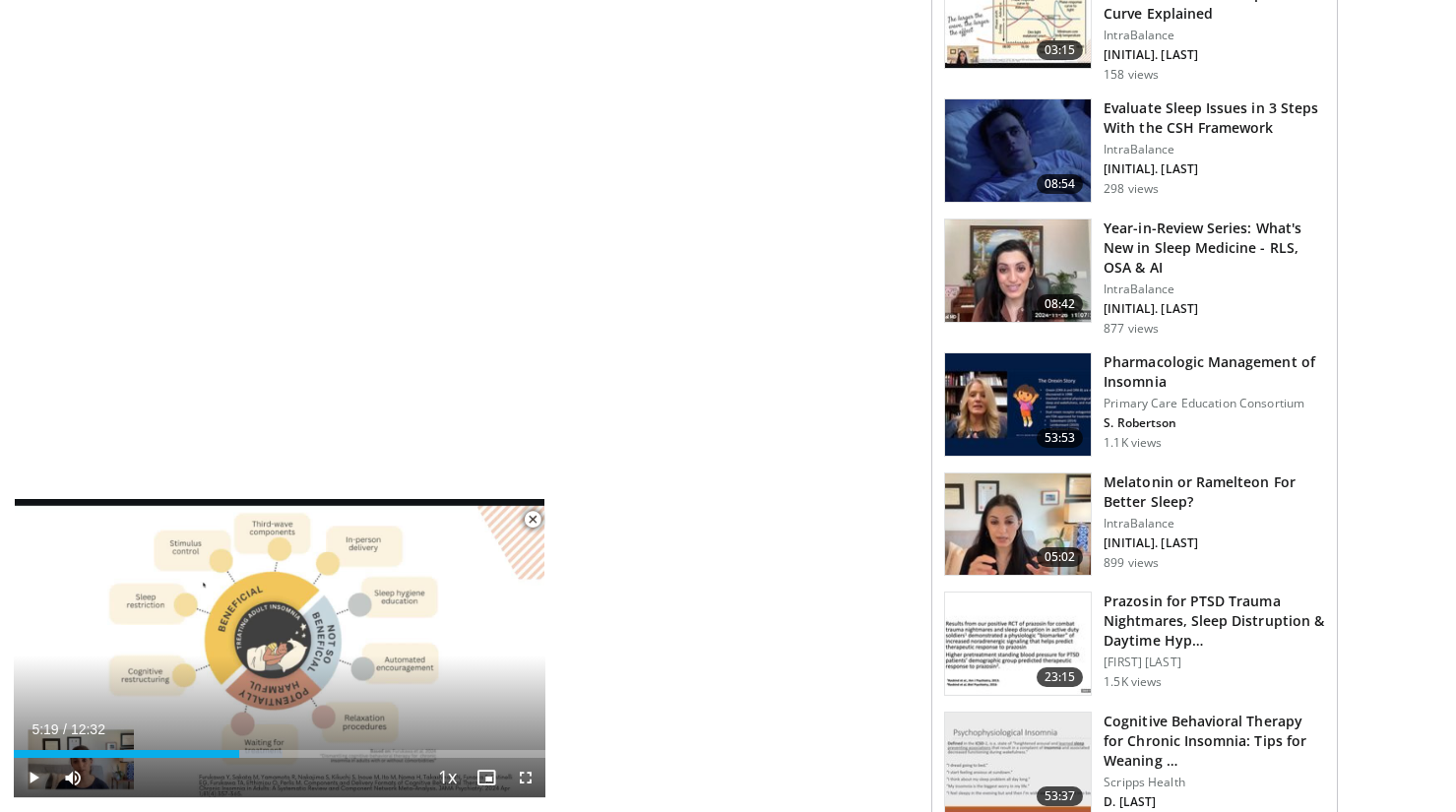 click at bounding box center [33, 778] 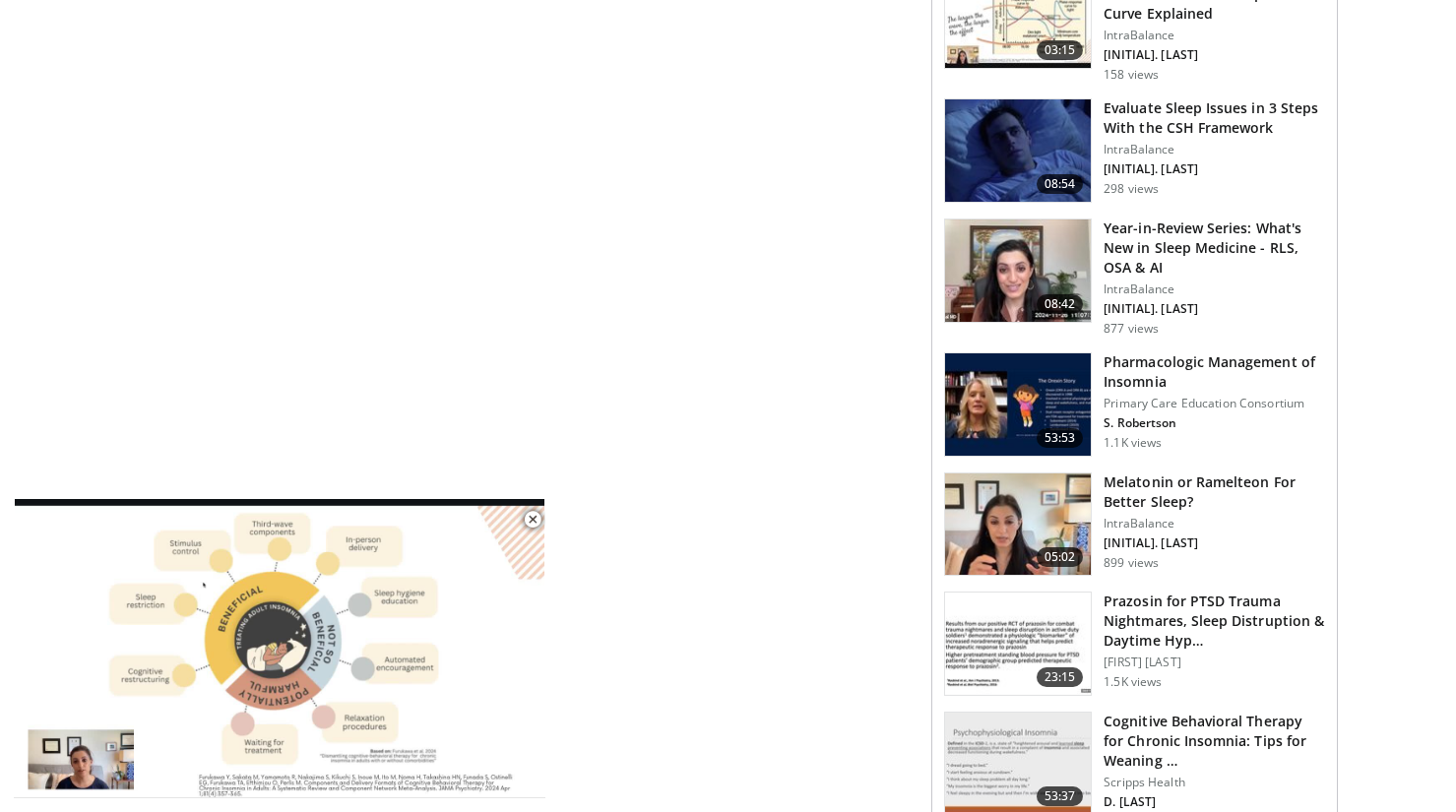 click on "10 seconds
Tap to unmute" at bounding box center [280, 648] 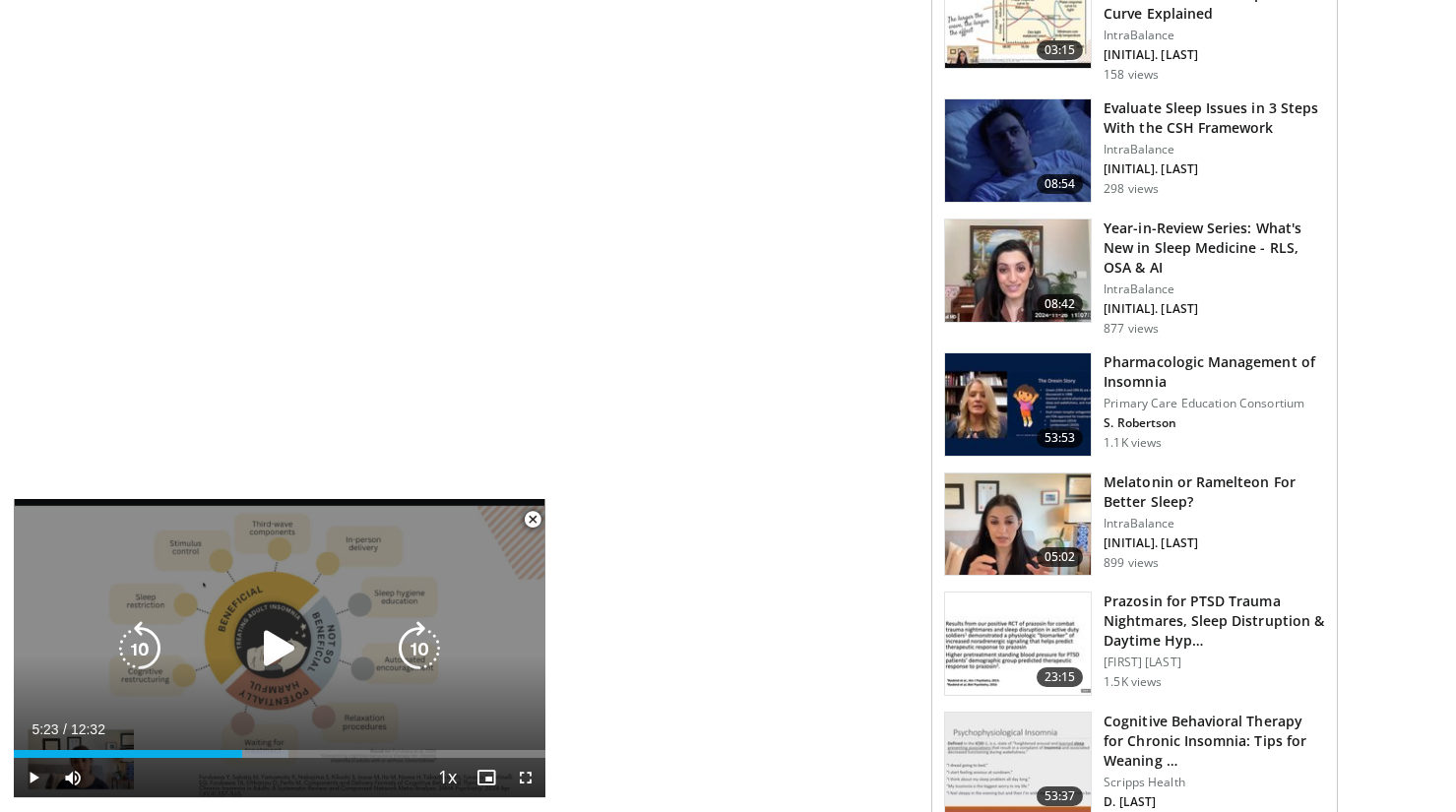 click on "10 seconds
Tap to unmute" at bounding box center [280, 648] 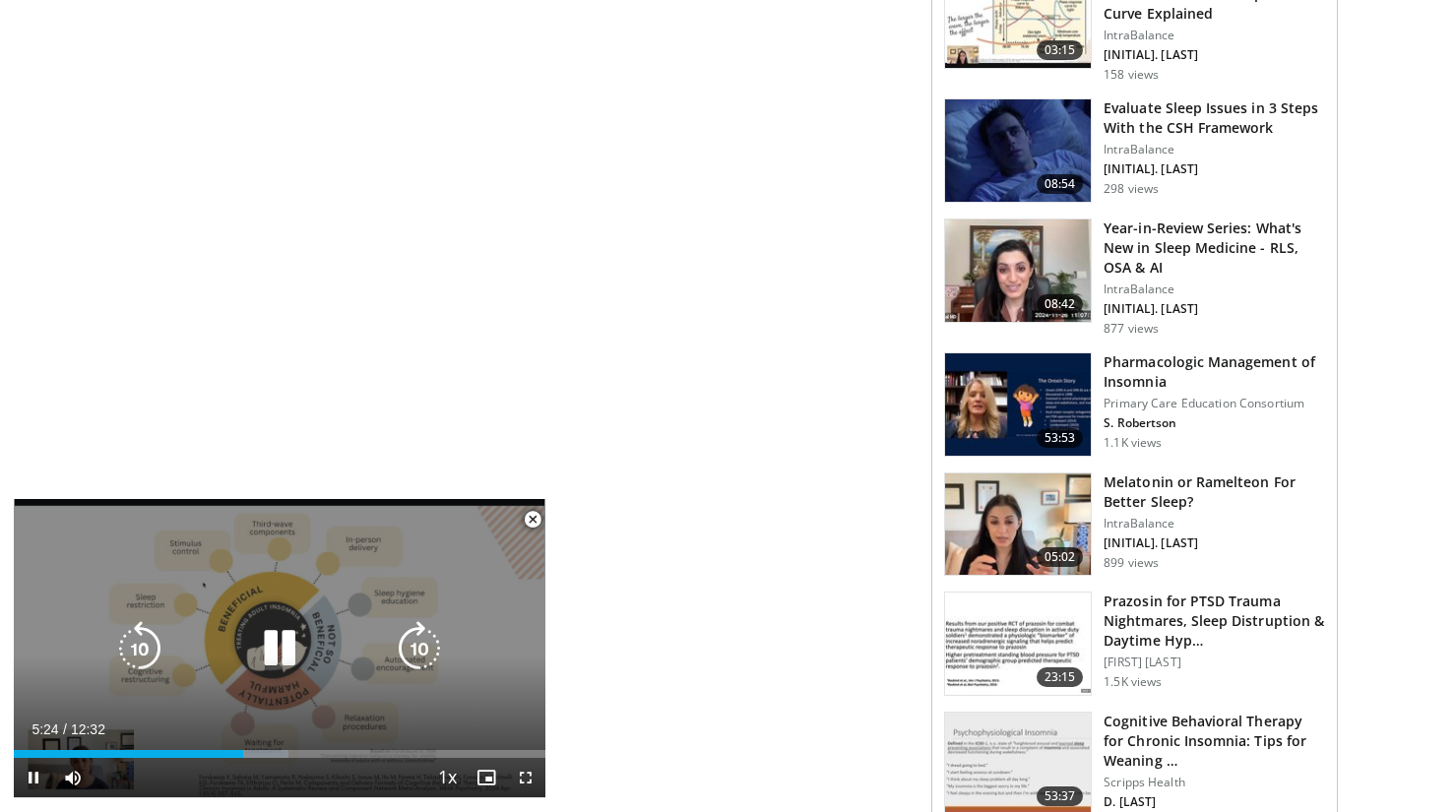 click at bounding box center (280, 649) 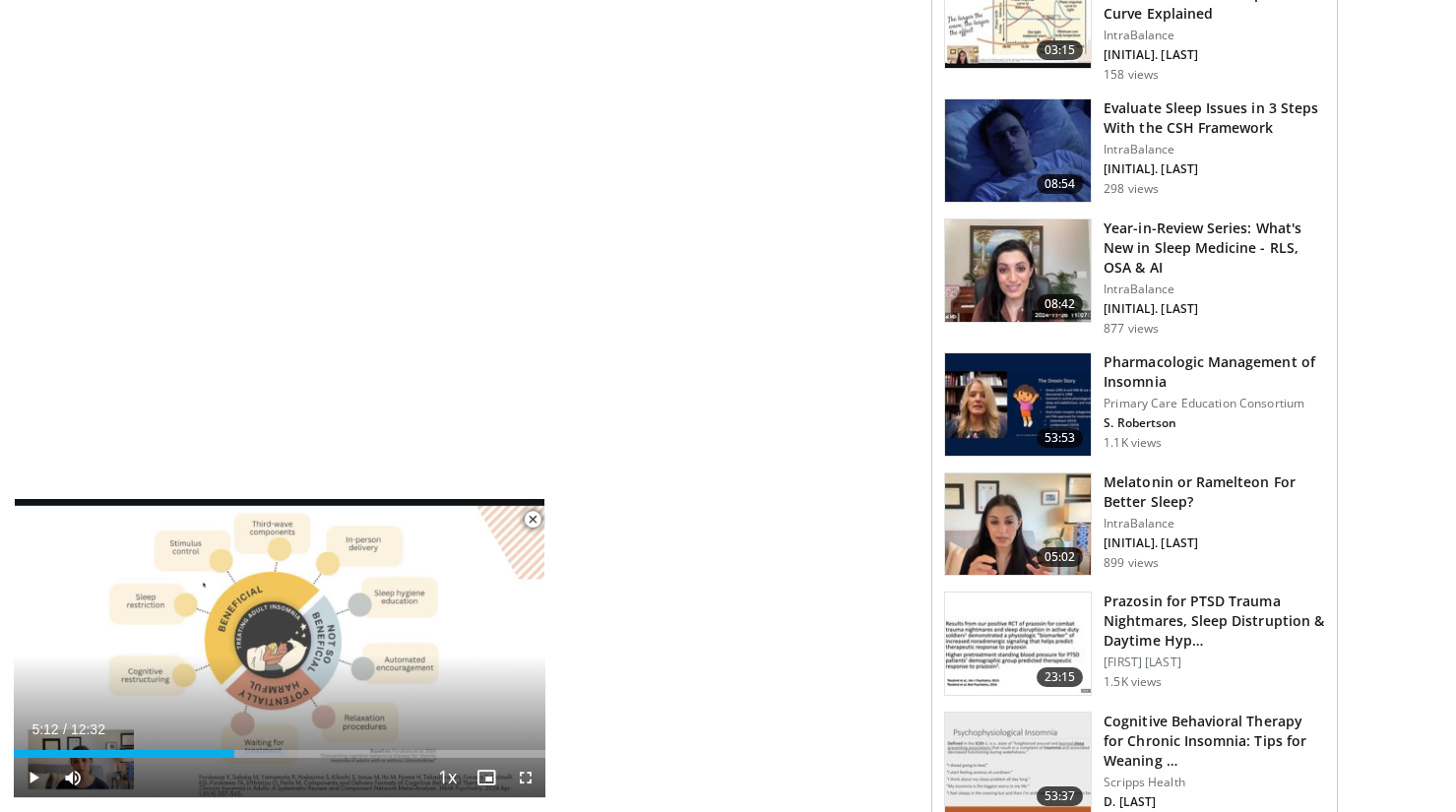 click on "05:12" at bounding box center [124, 754] 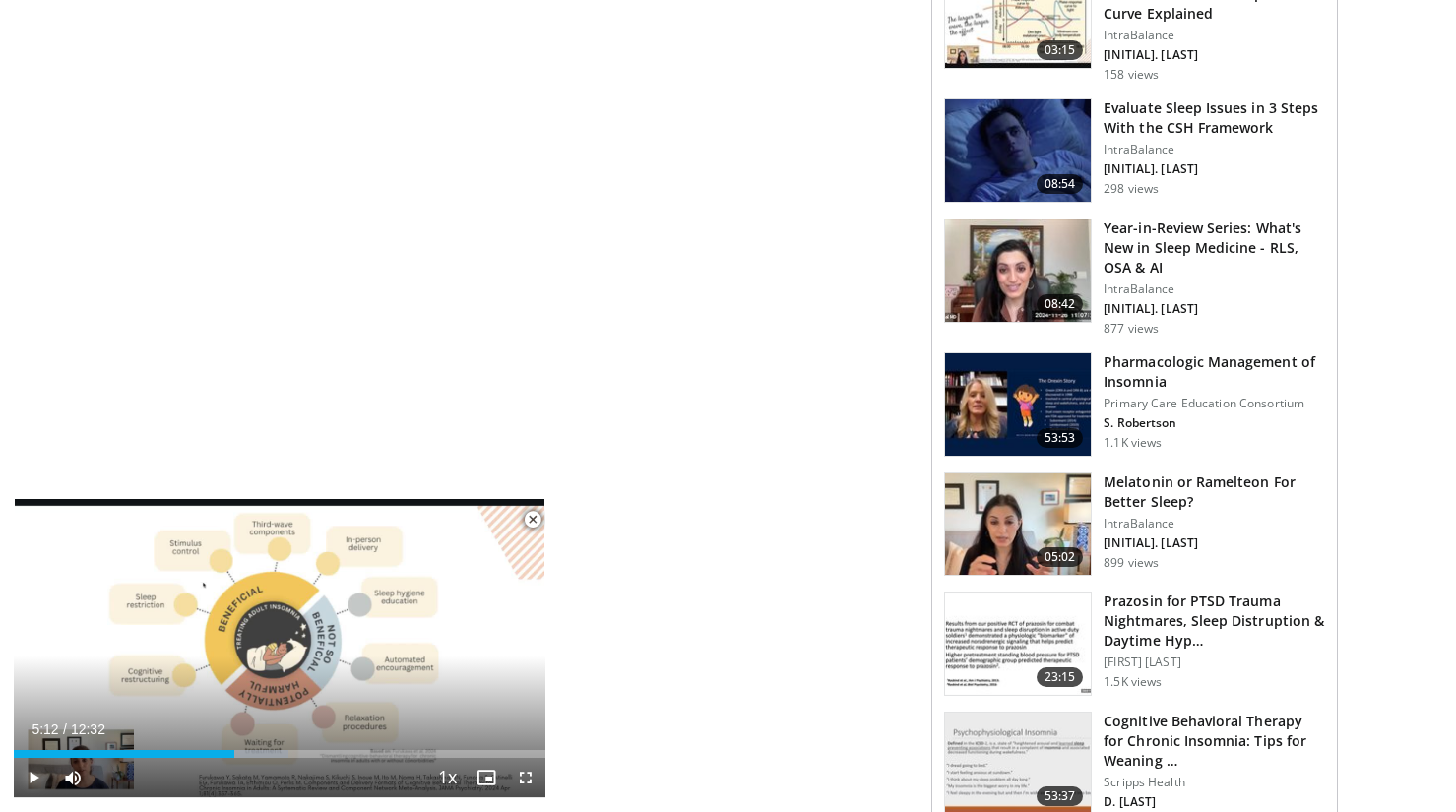 click at bounding box center [33, 778] 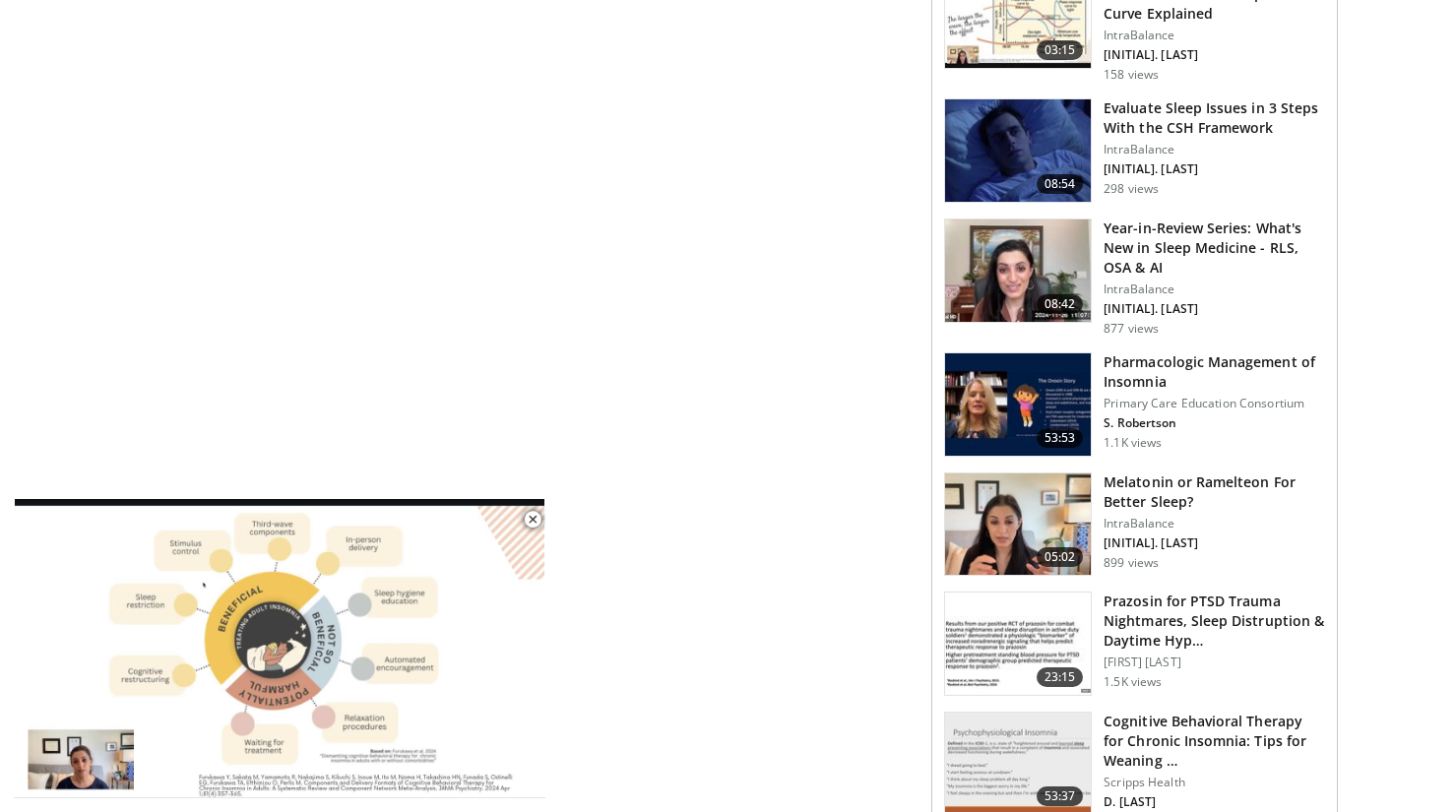 click on "10 seconds
Tap to unmute" at bounding box center [280, 648] 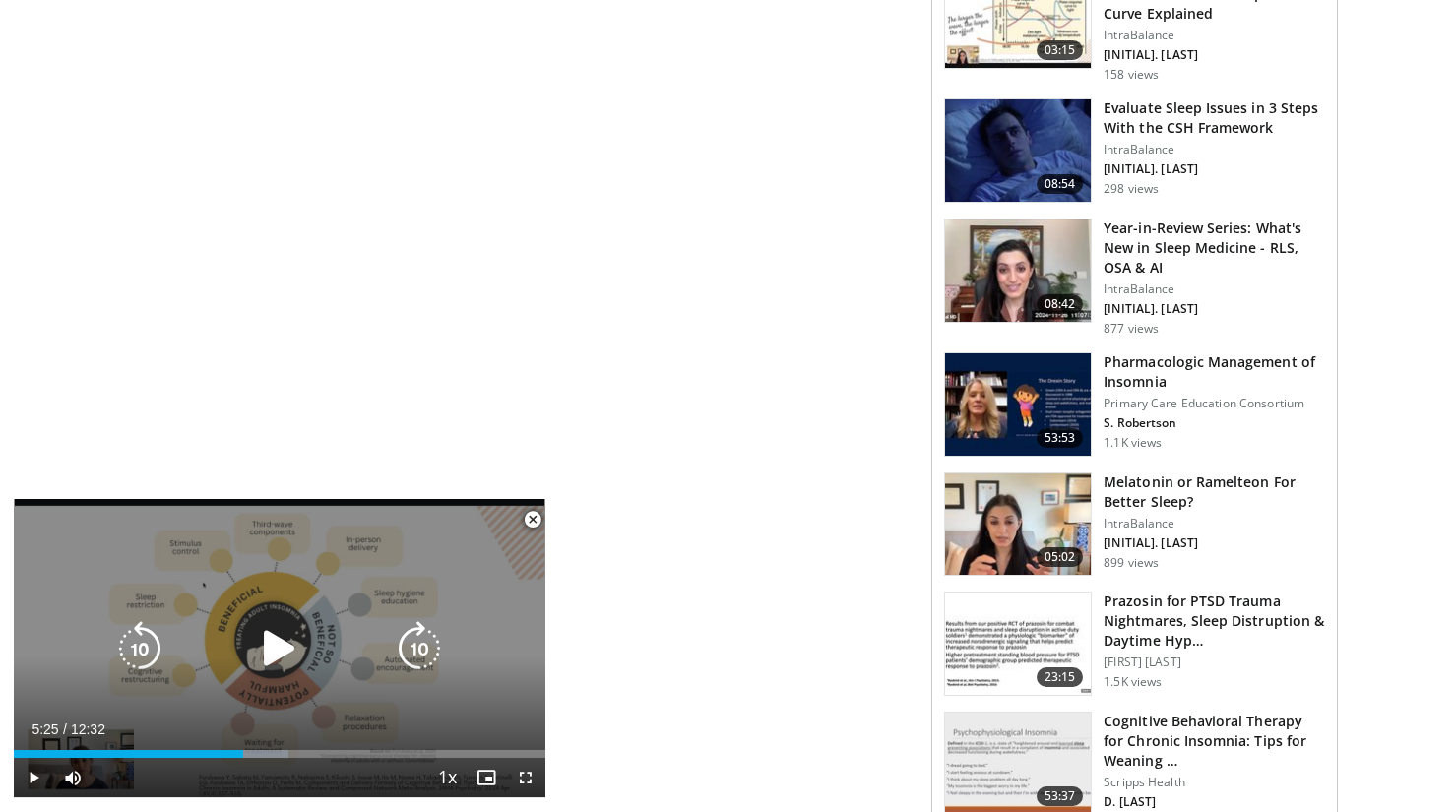 click on "10 seconds
Tap to unmute" at bounding box center [280, 648] 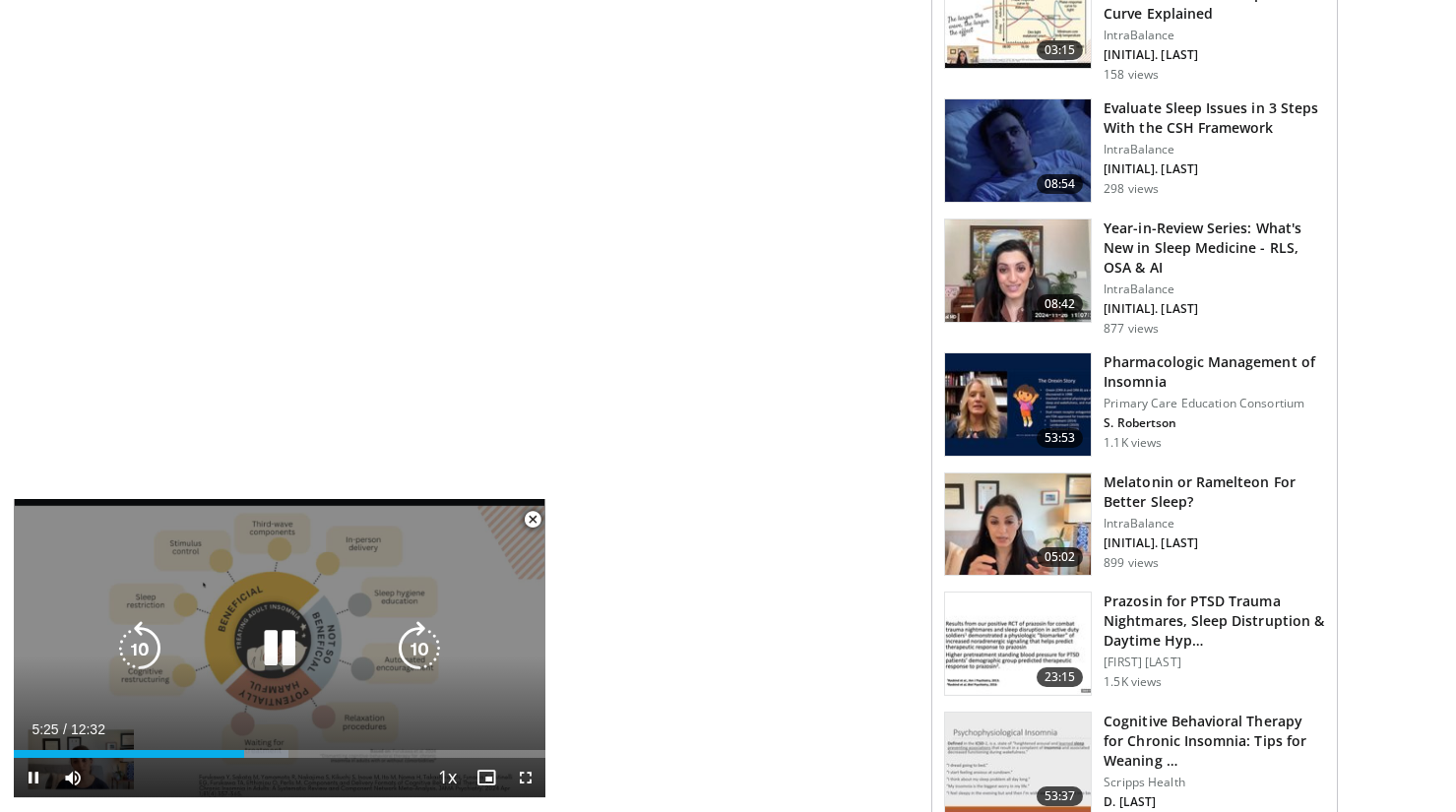 click on "10 seconds
Tap to unmute" at bounding box center (280, 648) 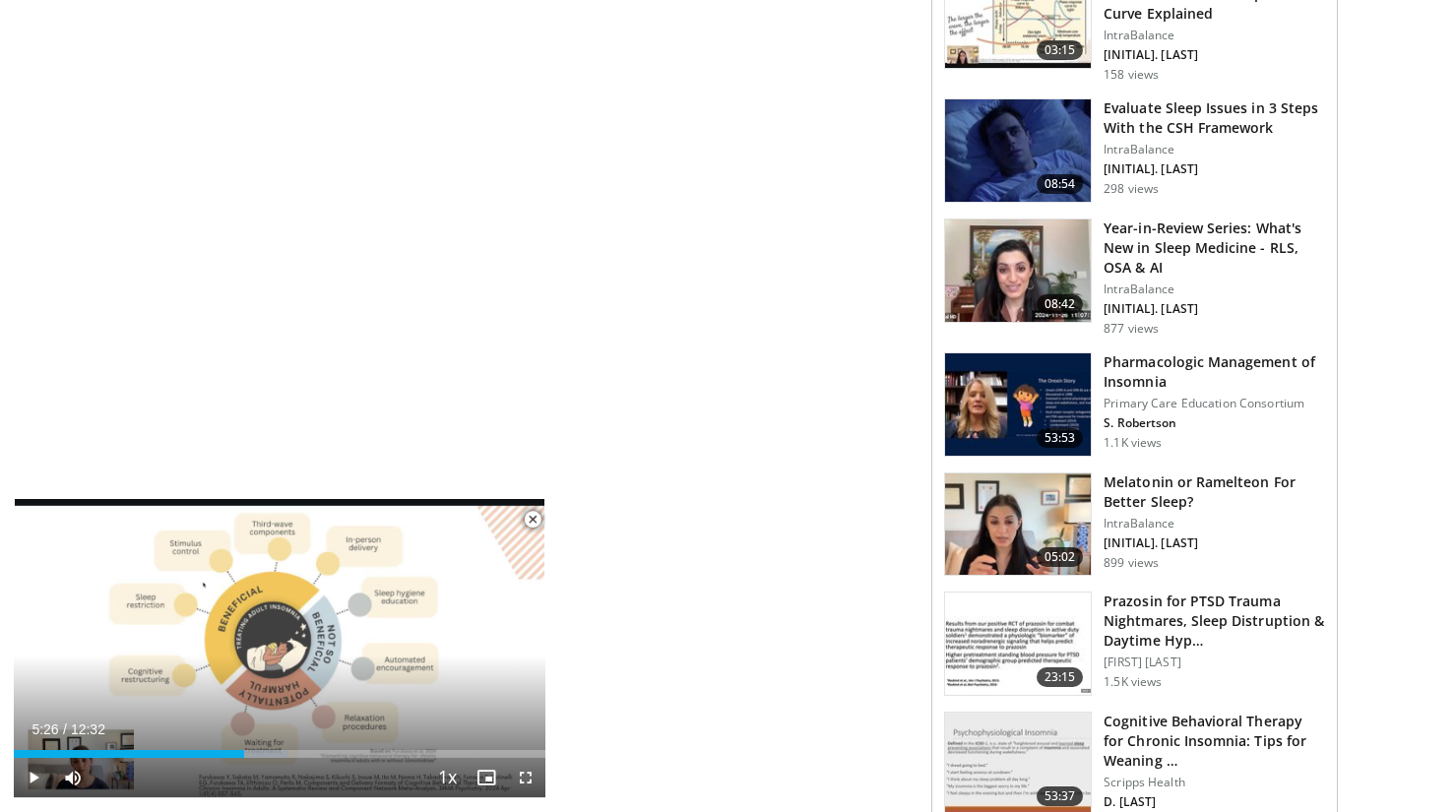 click at bounding box center (33, 778) 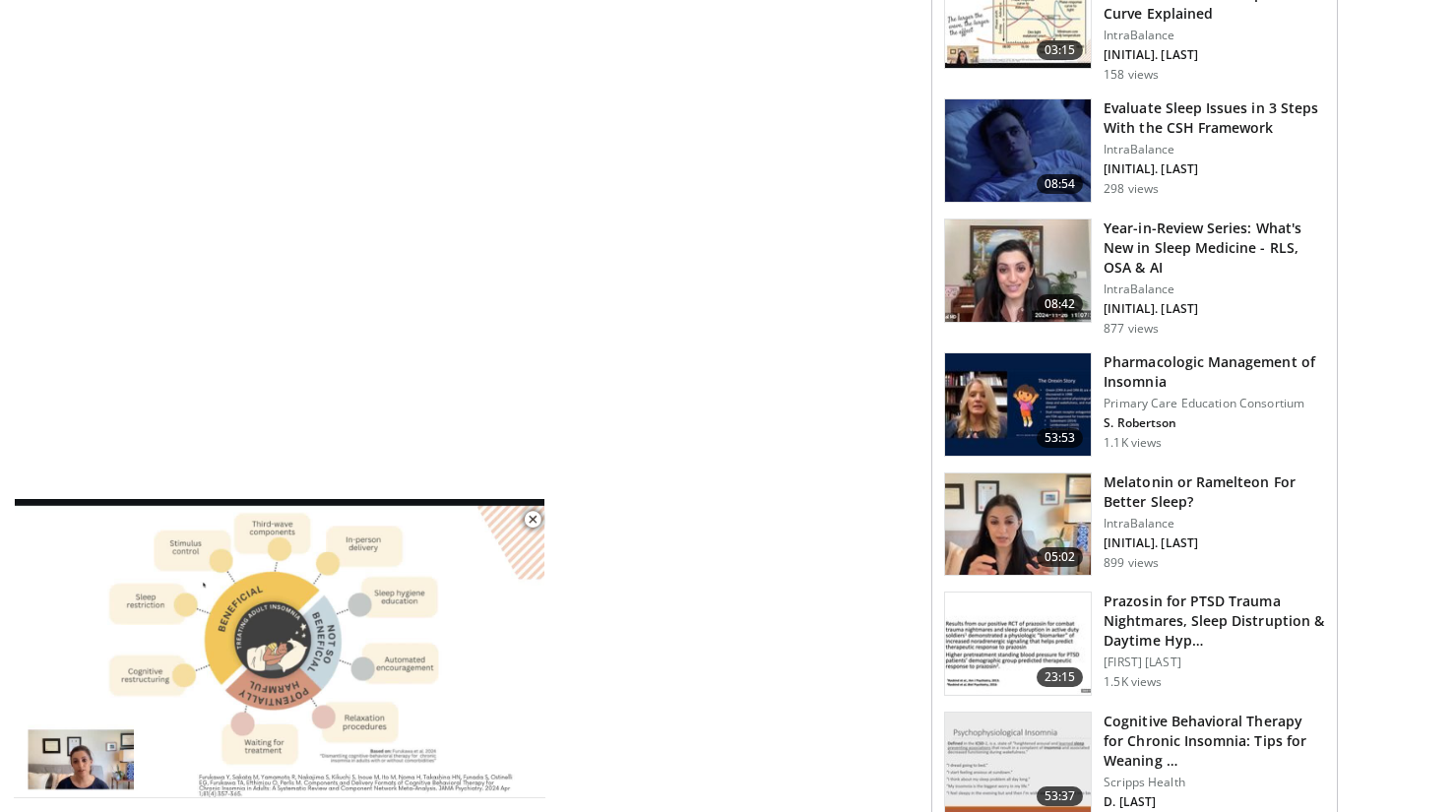 click on "10 seconds
Tap to unmute" at bounding box center [280, 648] 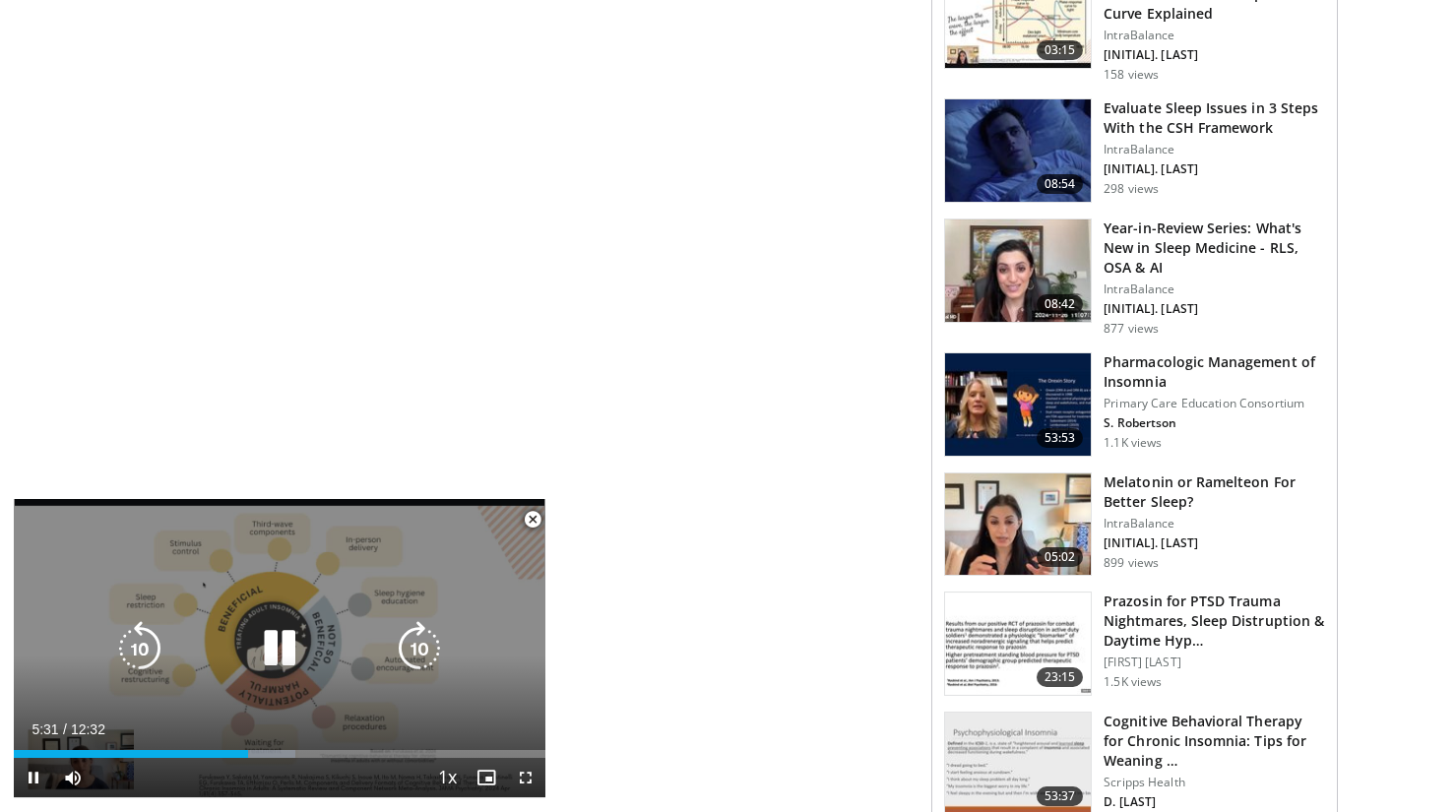 click at bounding box center (280, 649) 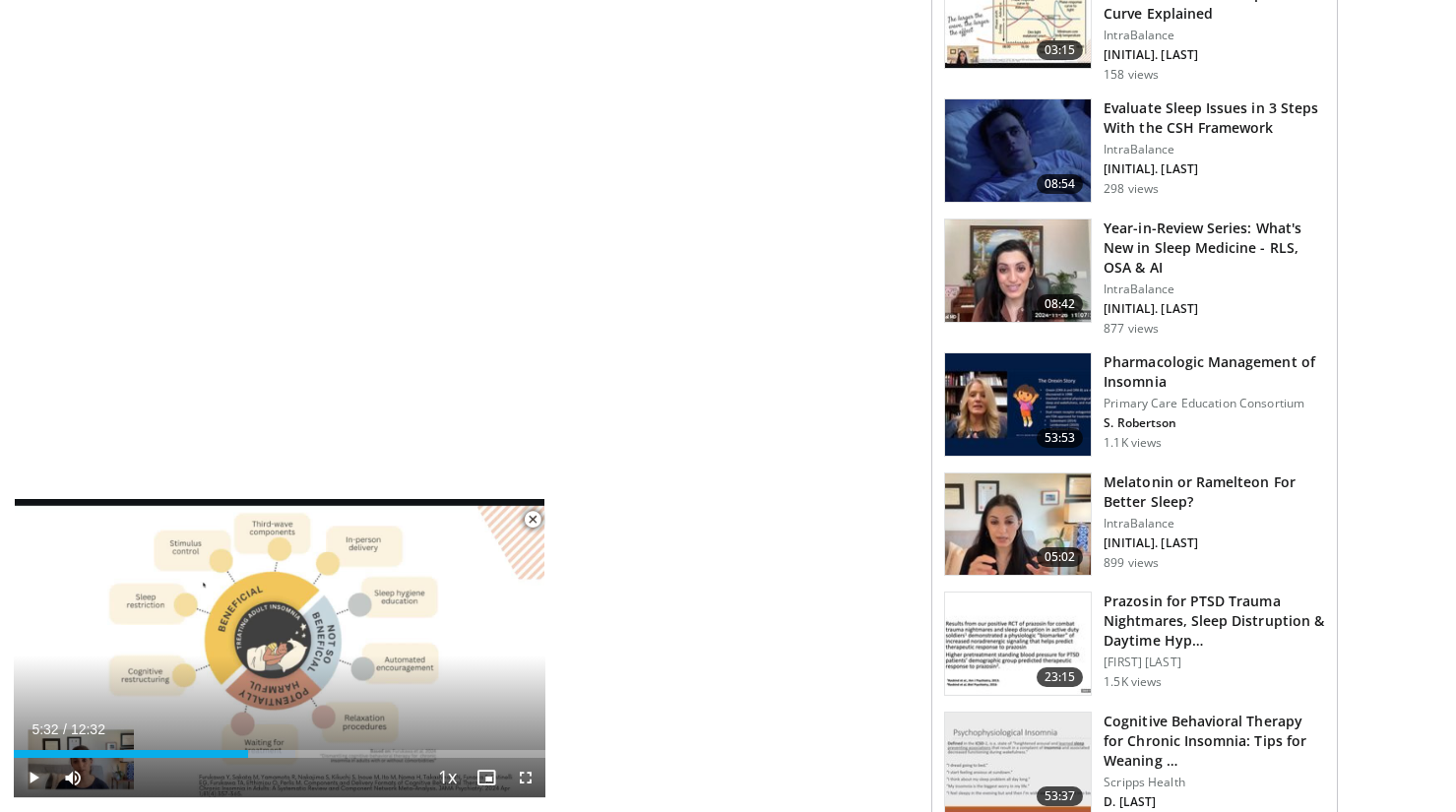 click at bounding box center [33, 778] 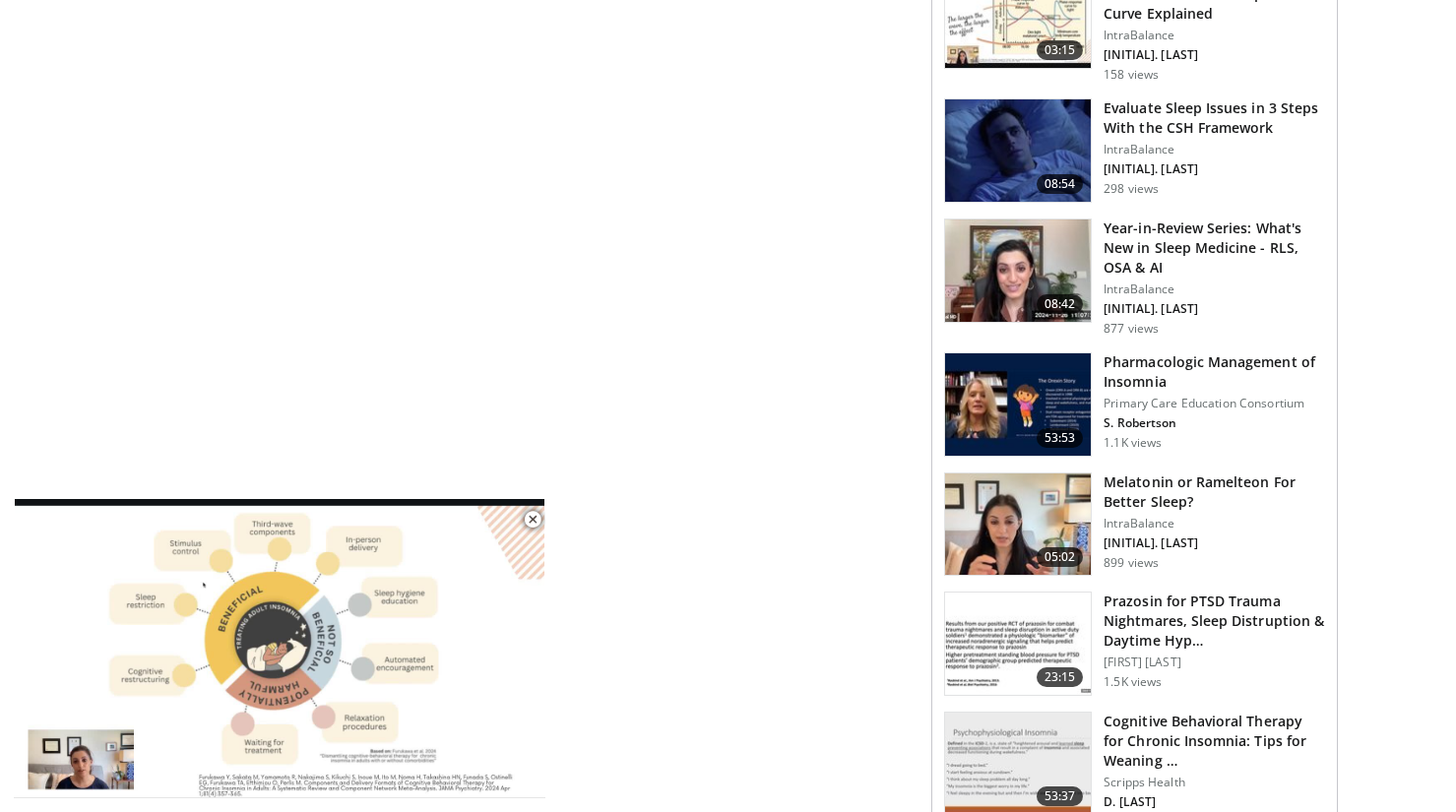 click on "**********" at bounding box center (280, 649) 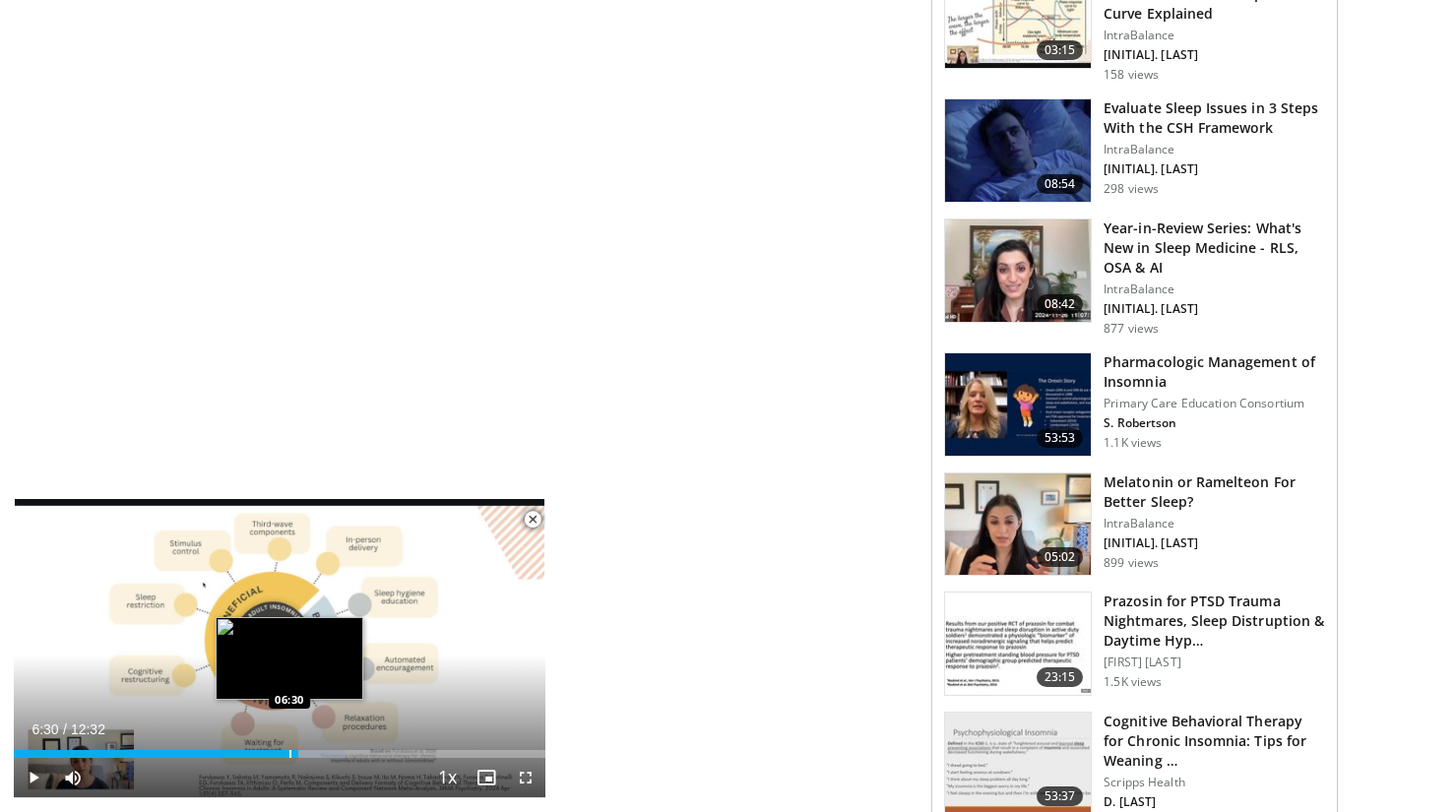click at bounding box center (290, 754) 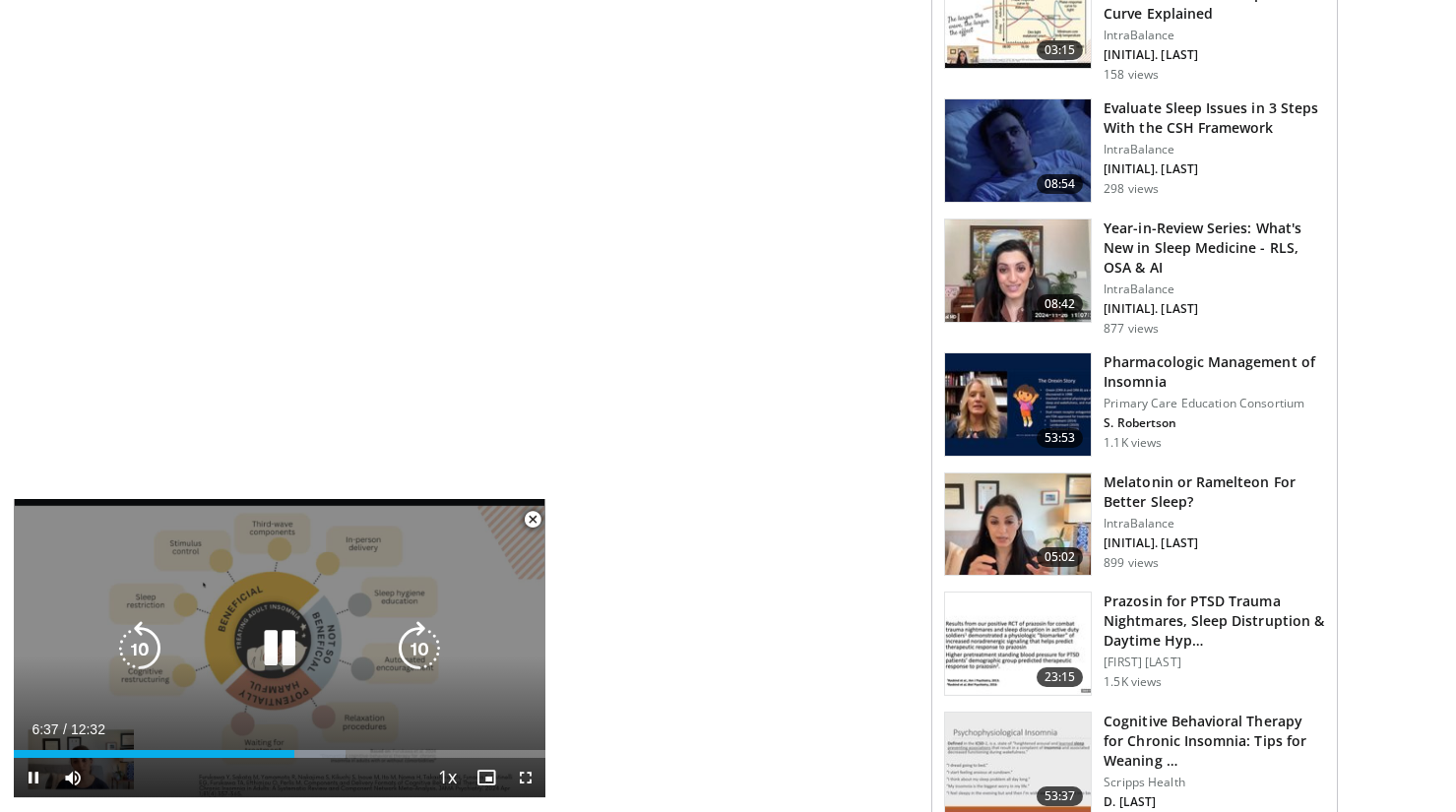 click at bounding box center [280, 649] 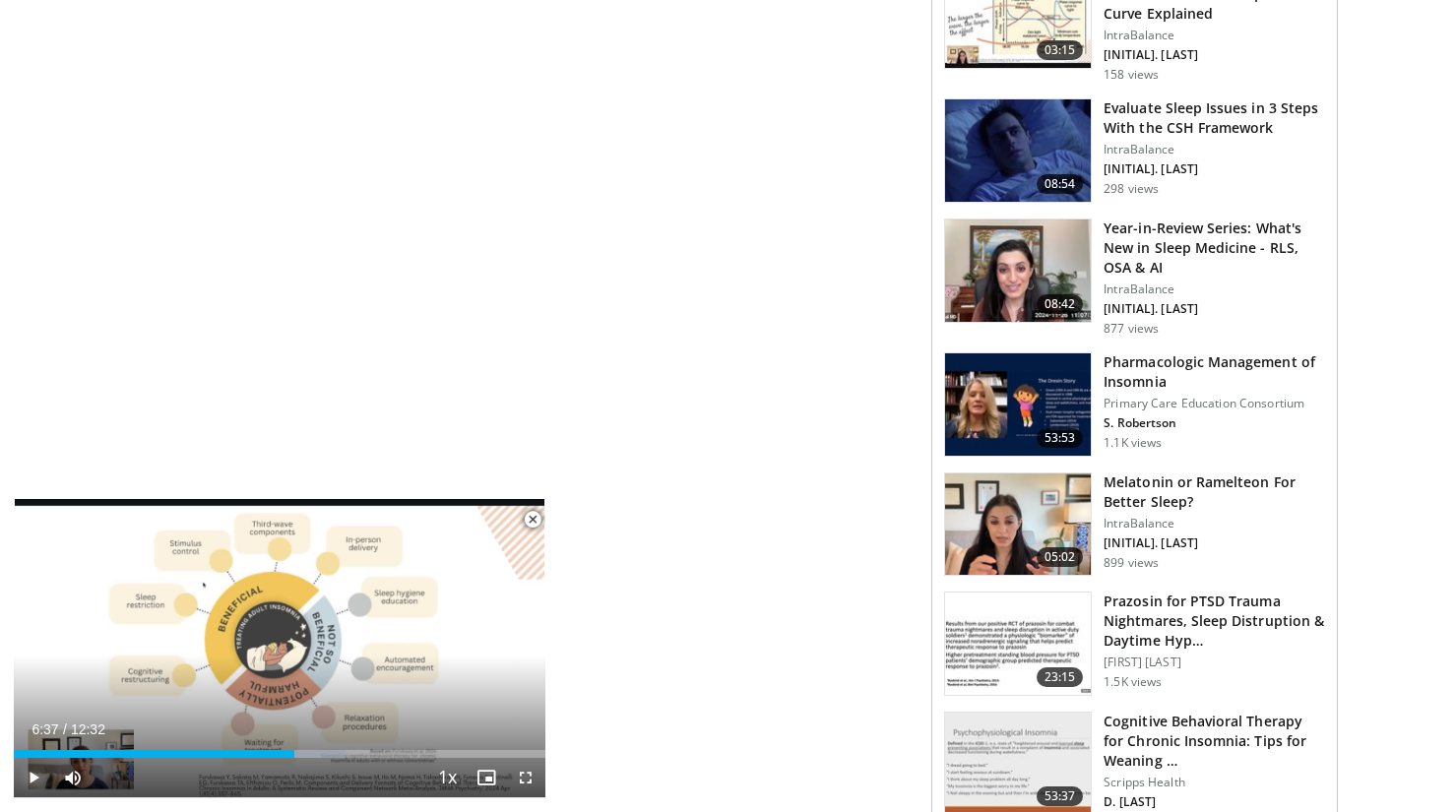 click at bounding box center (33, 778) 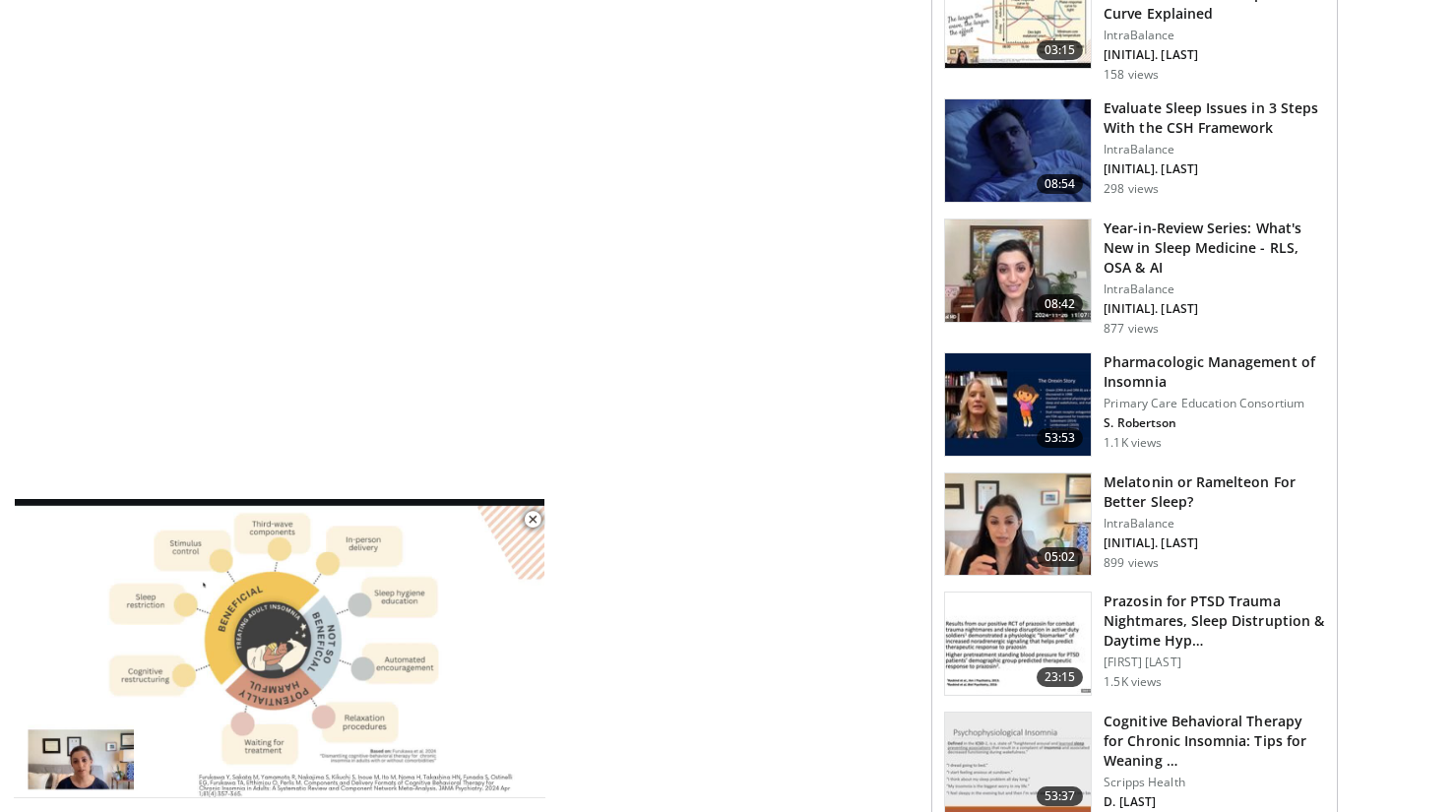 click on "10 seconds
Tap to unmute" at bounding box center (280, 648) 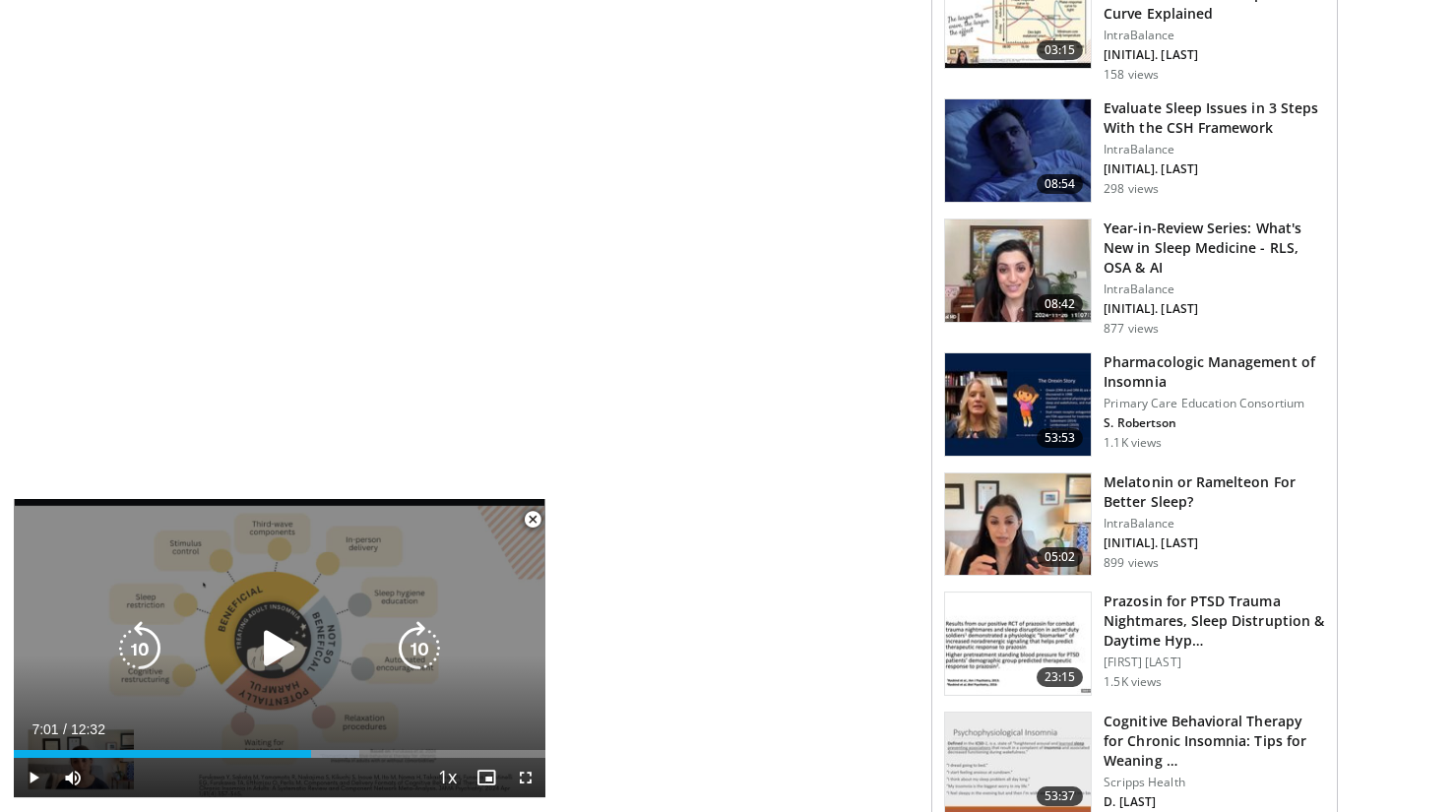 click on "10 seconds
Tap to unmute" at bounding box center [280, 648] 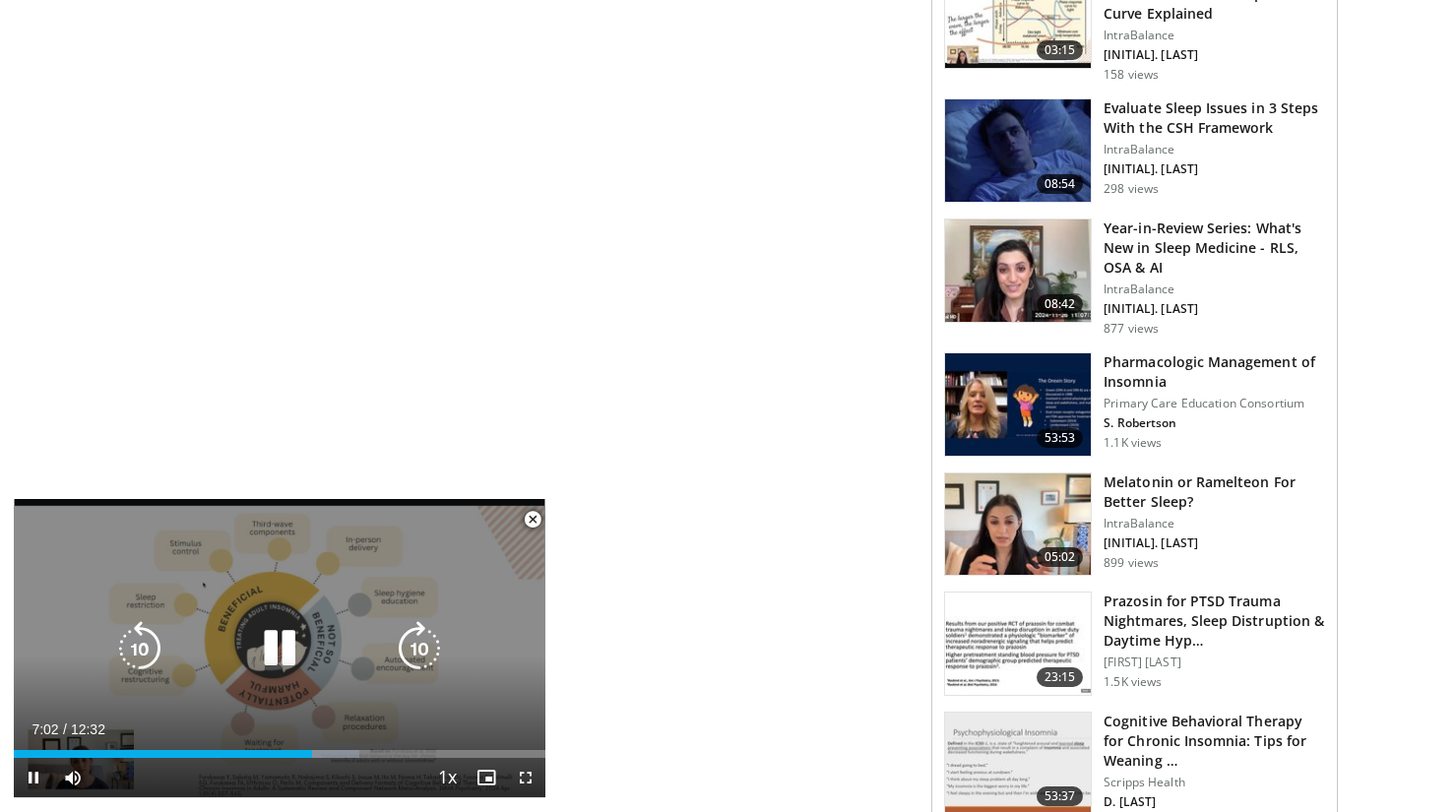 click at bounding box center [280, 649] 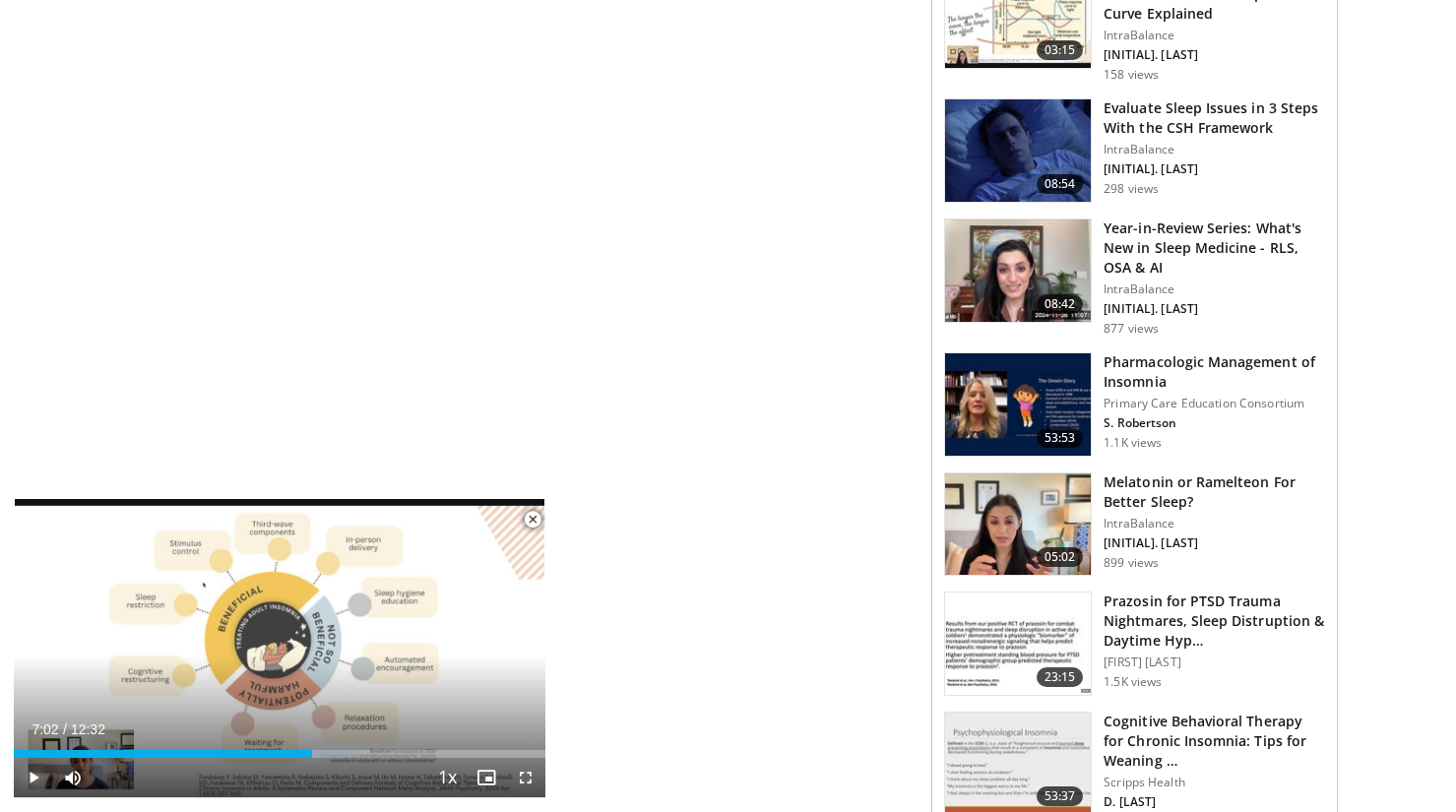 click at bounding box center [33, 778] 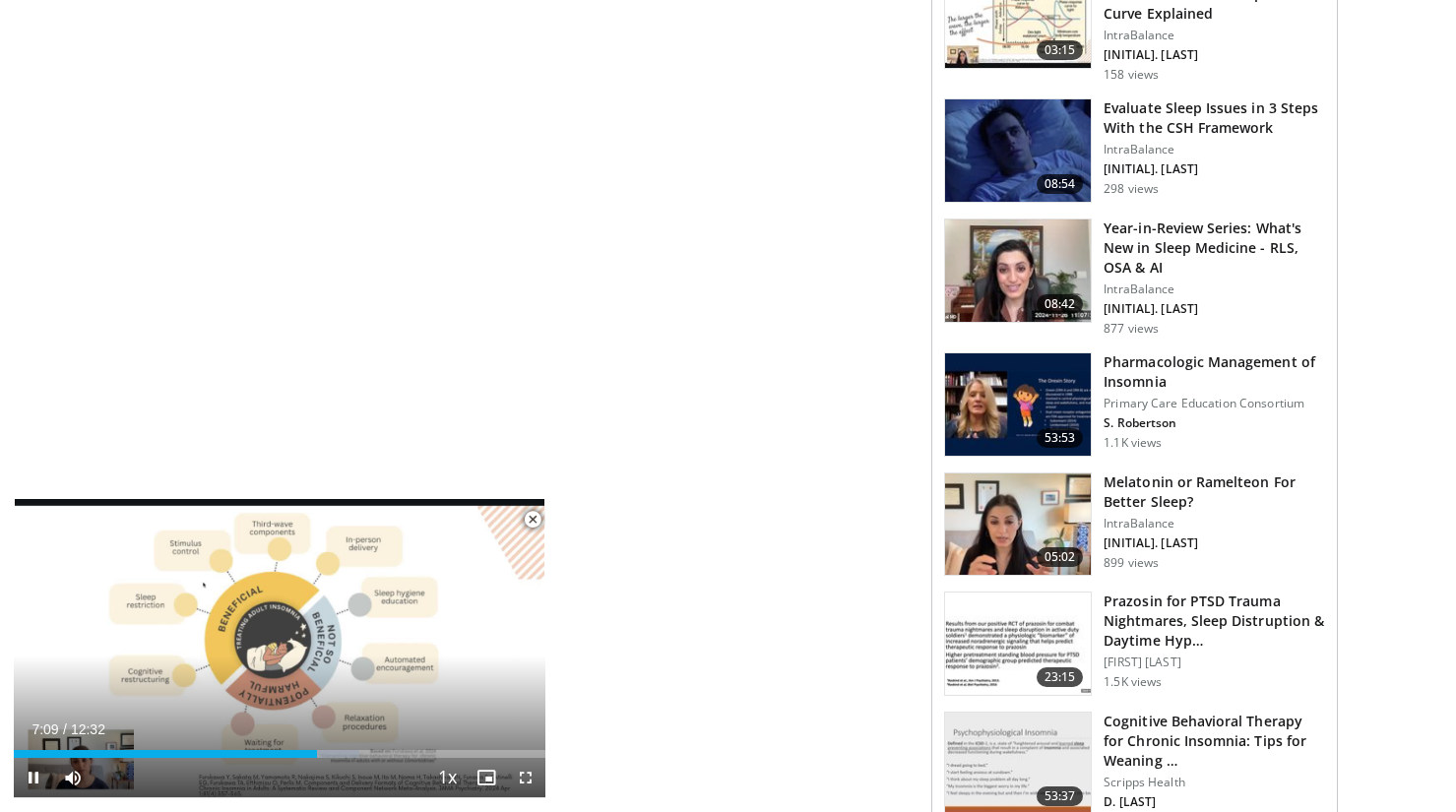 click on "Current Time  7:09 / Duration  12:32 Pause Skip Backward Skip Forward Mute Loaded :  64.98% 07:09 03:27 Stream Type  LIVE Seek to live, currently behind live LIVE   1x Playback Rate 0.5x 0.75x 1x , selected 1.25x 1.5x 1.75x 2x Chapters Chapters Descriptions descriptions off , selected Captions captions settings , opens captions settings dialog captions off , selected Audio Track en (Main) , selected Fullscreen Enable picture-in-picture mode" at bounding box center [280, 778] 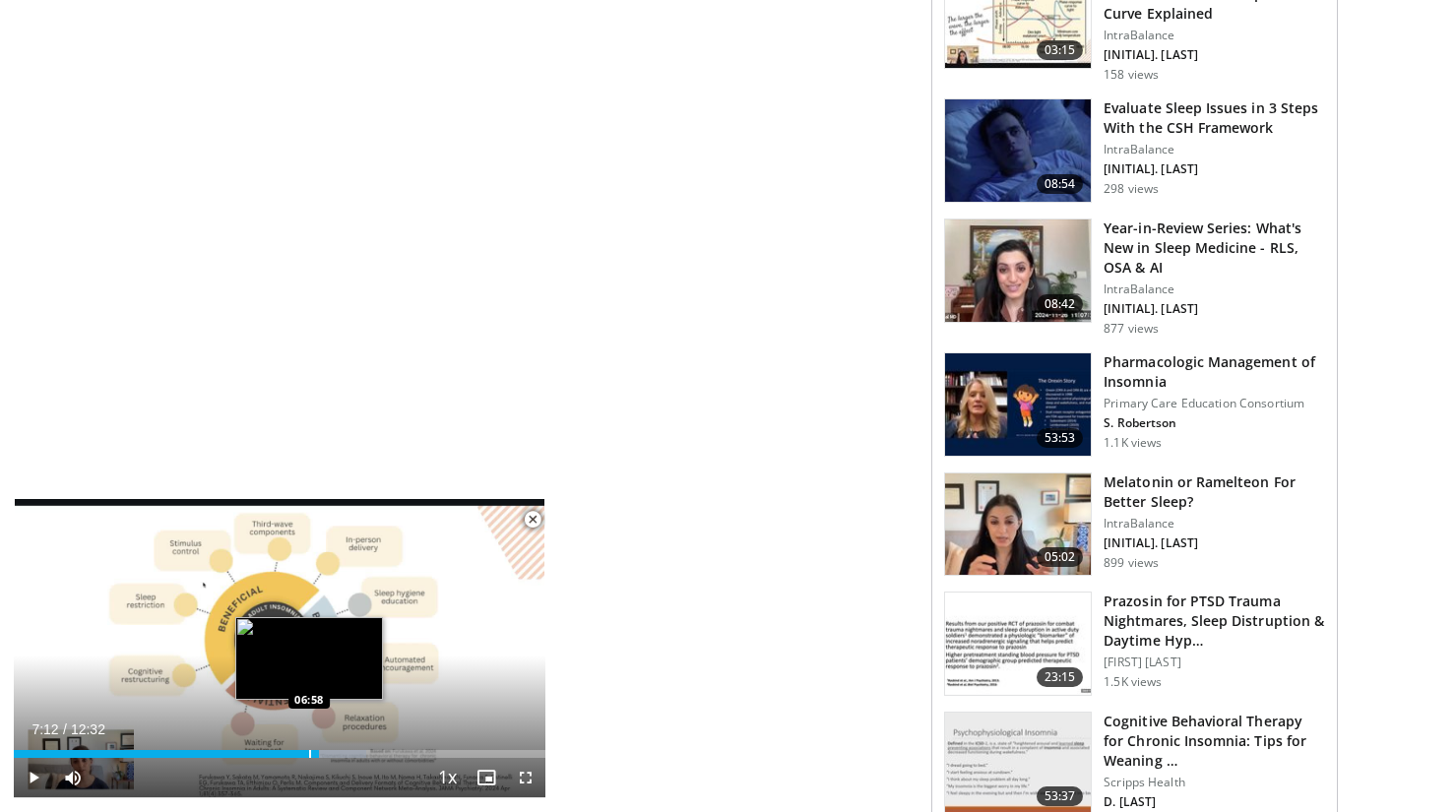 click at bounding box center [310, 754] 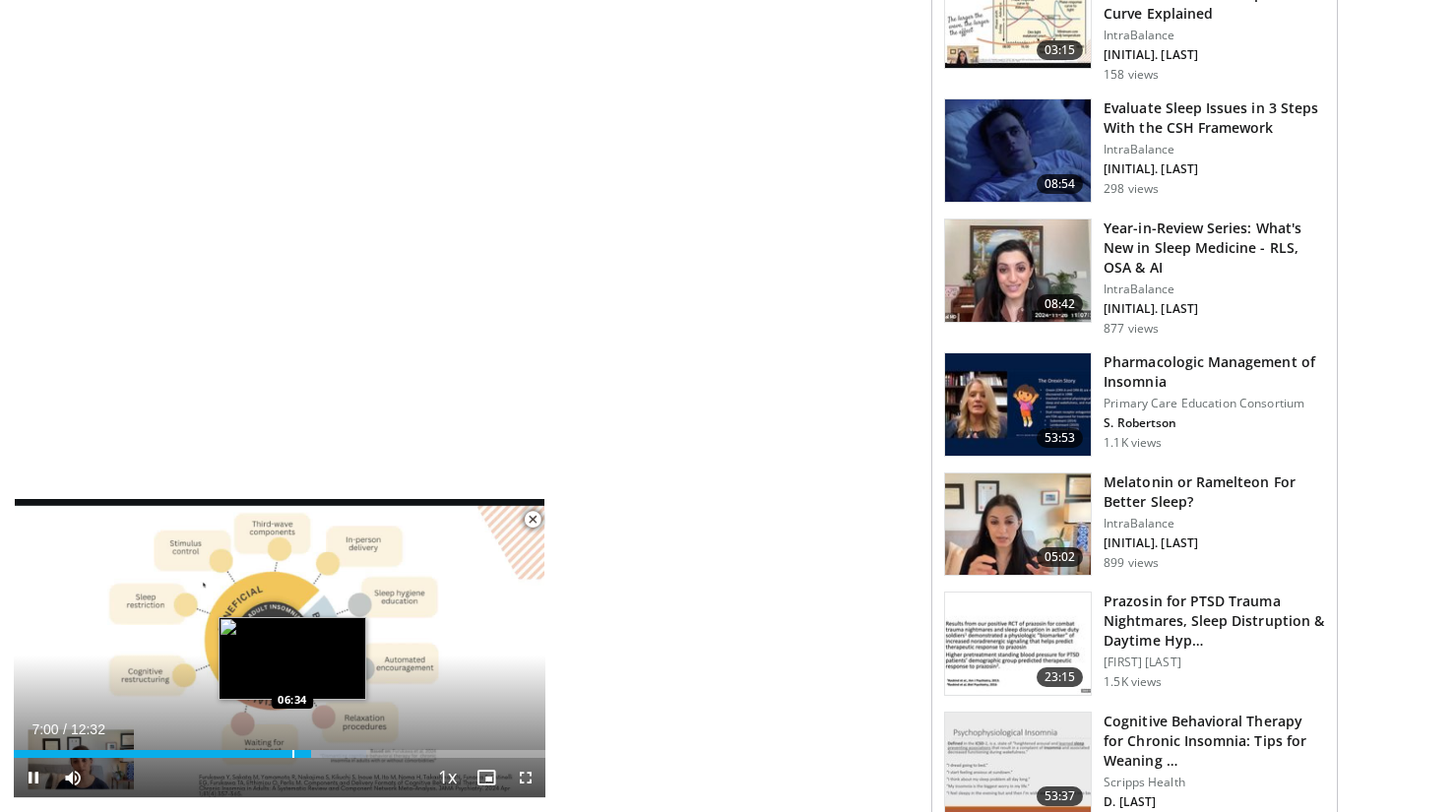 click at bounding box center [293, 754] 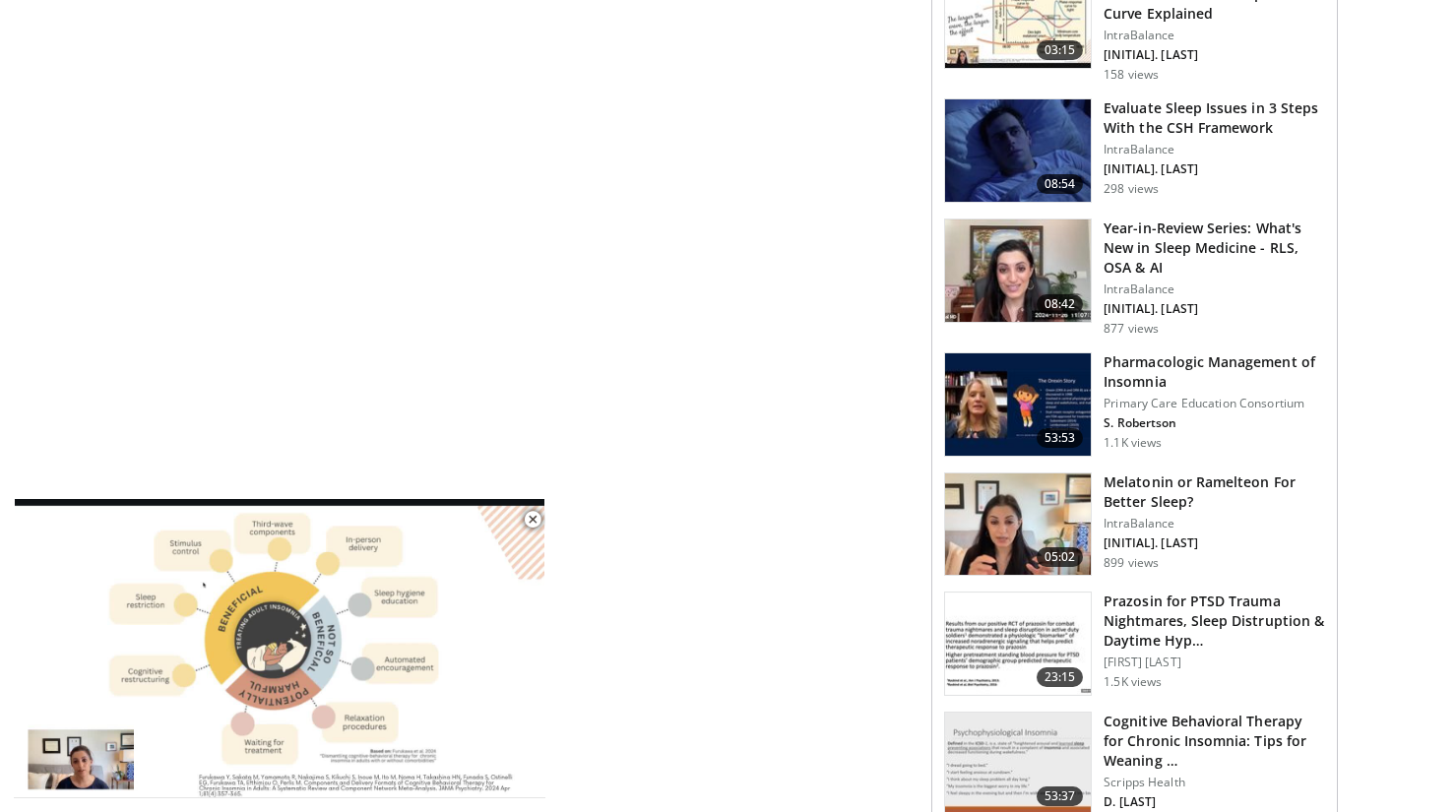 click on "10 seconds
Tap to unmute" at bounding box center (280, 648) 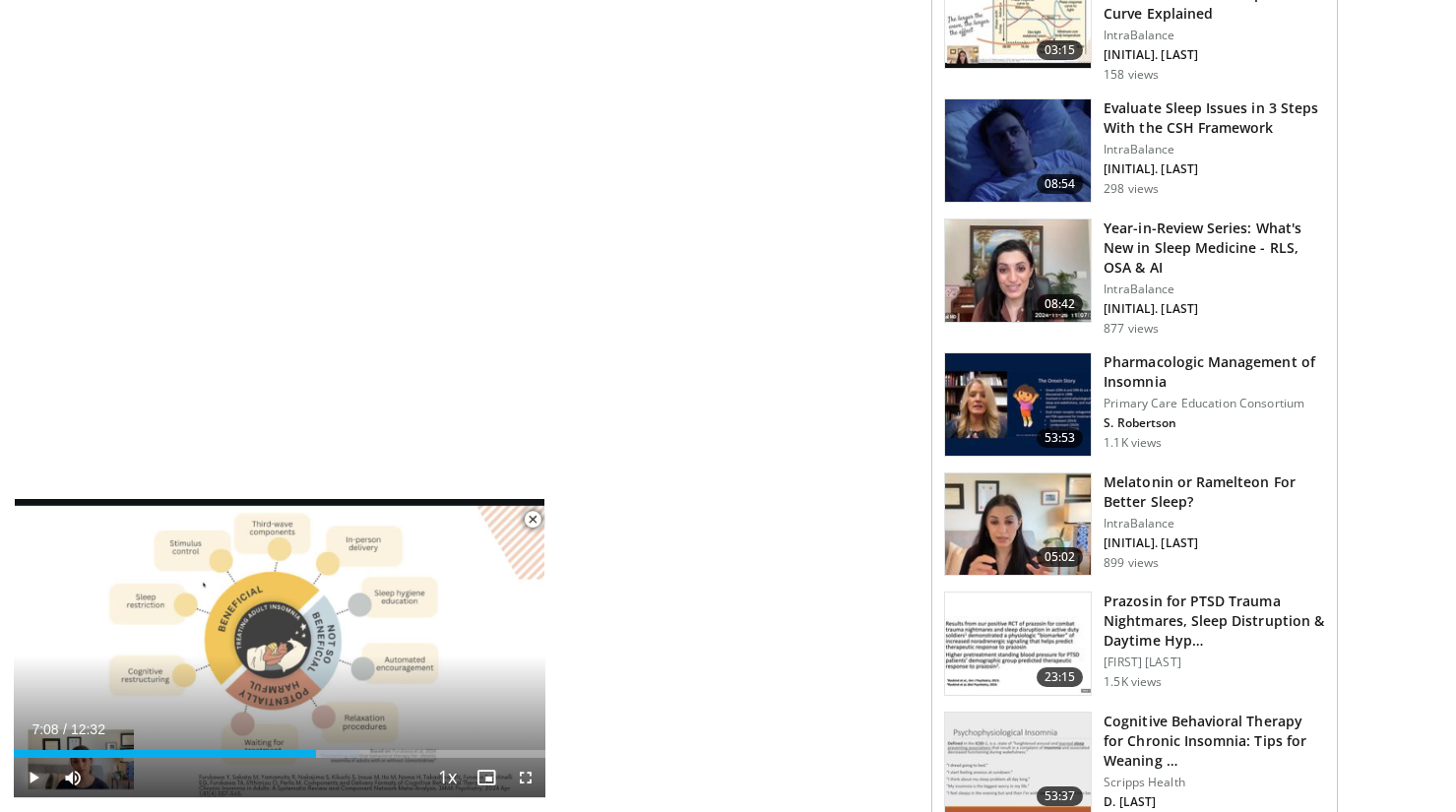 click at bounding box center [33, 778] 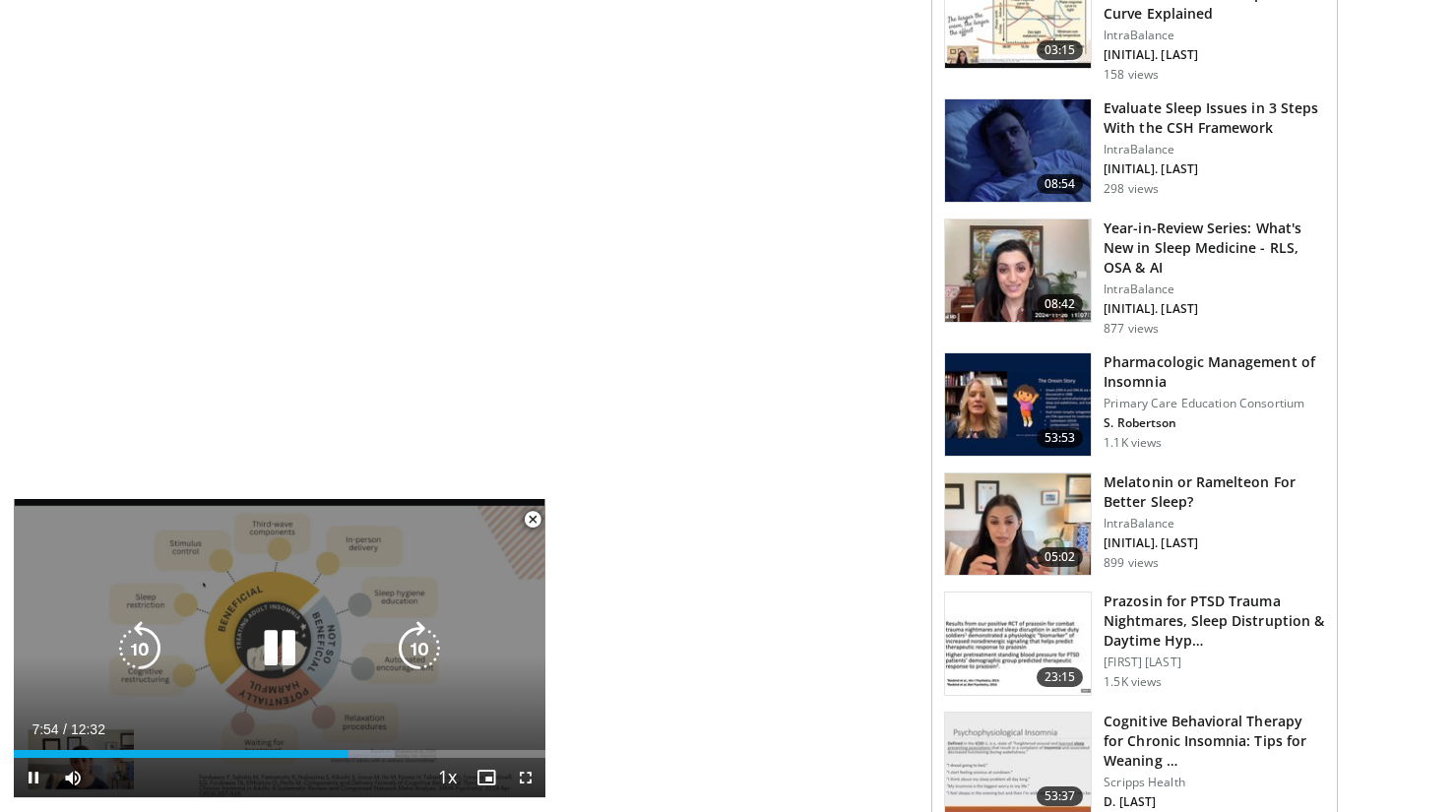 click on "10 seconds
Tap to unmute" at bounding box center [280, 648] 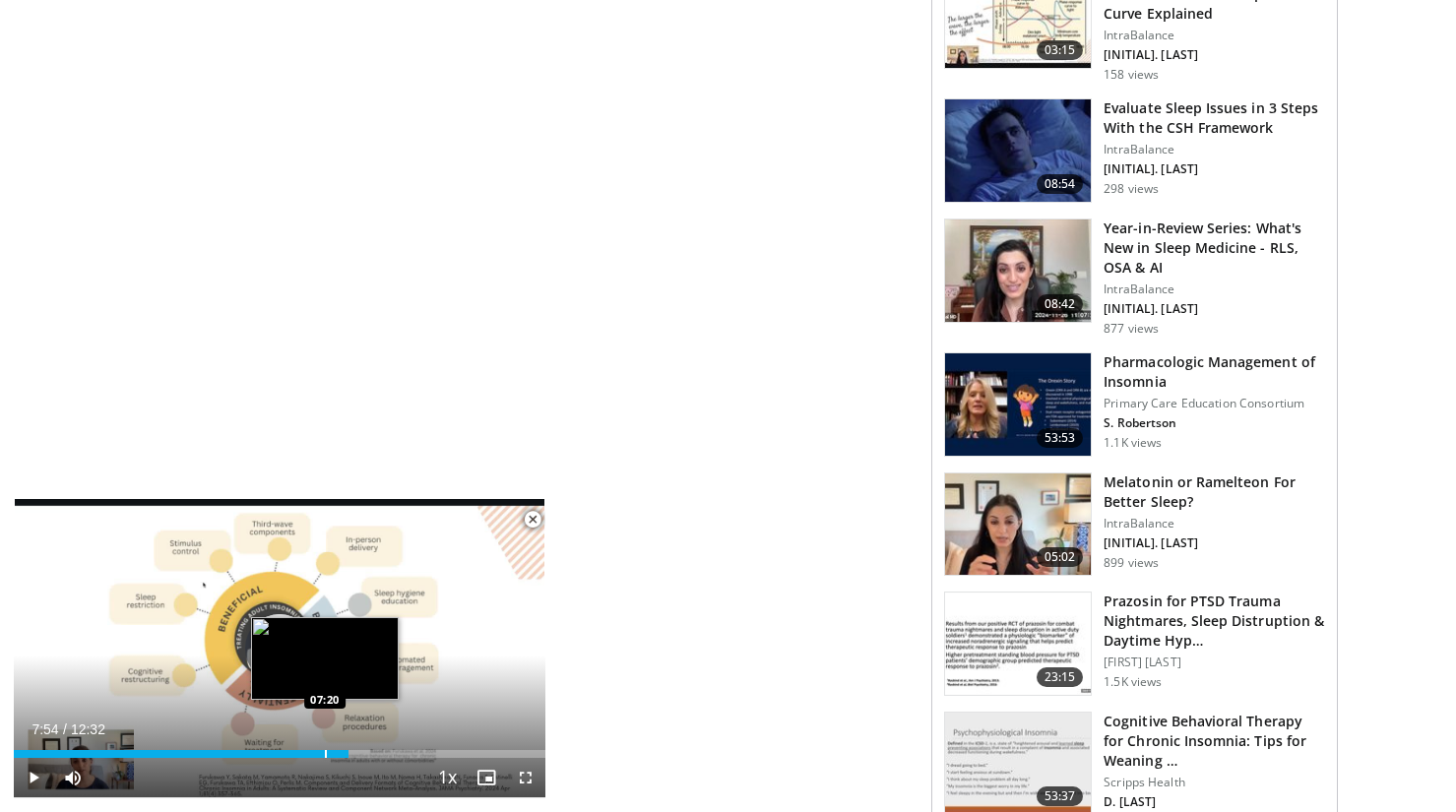 click at bounding box center [326, 754] 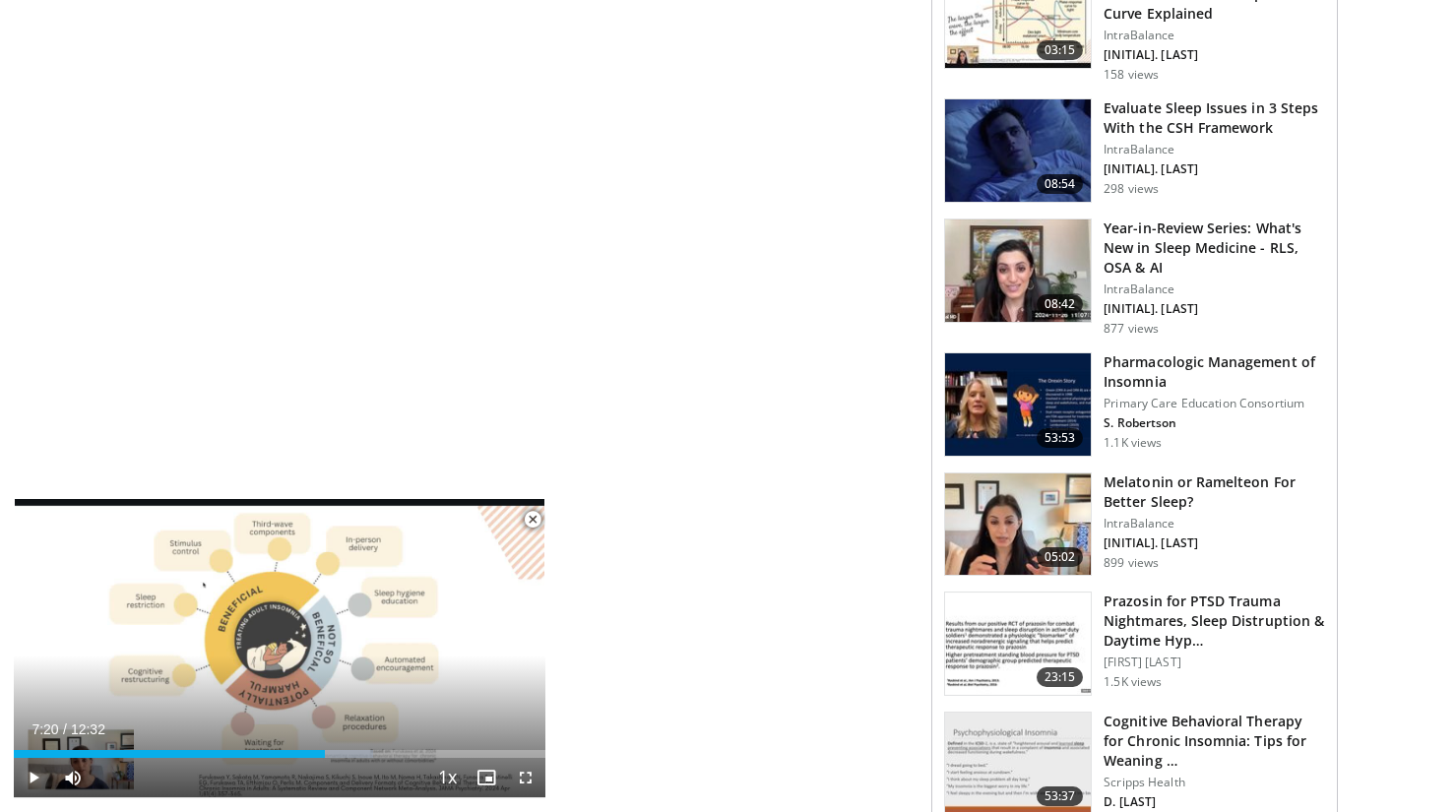 click at bounding box center [33, 778] 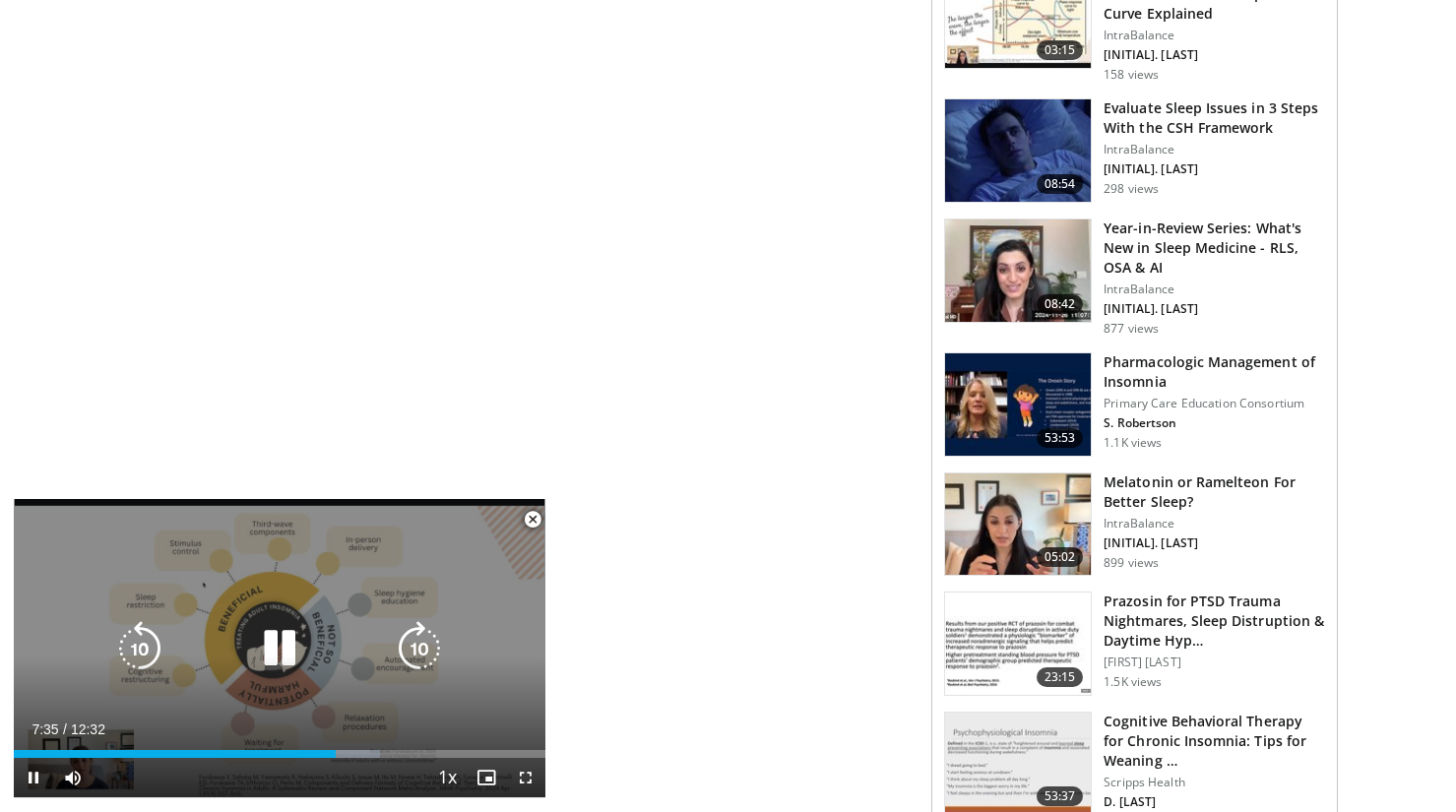 click at bounding box center [280, 649] 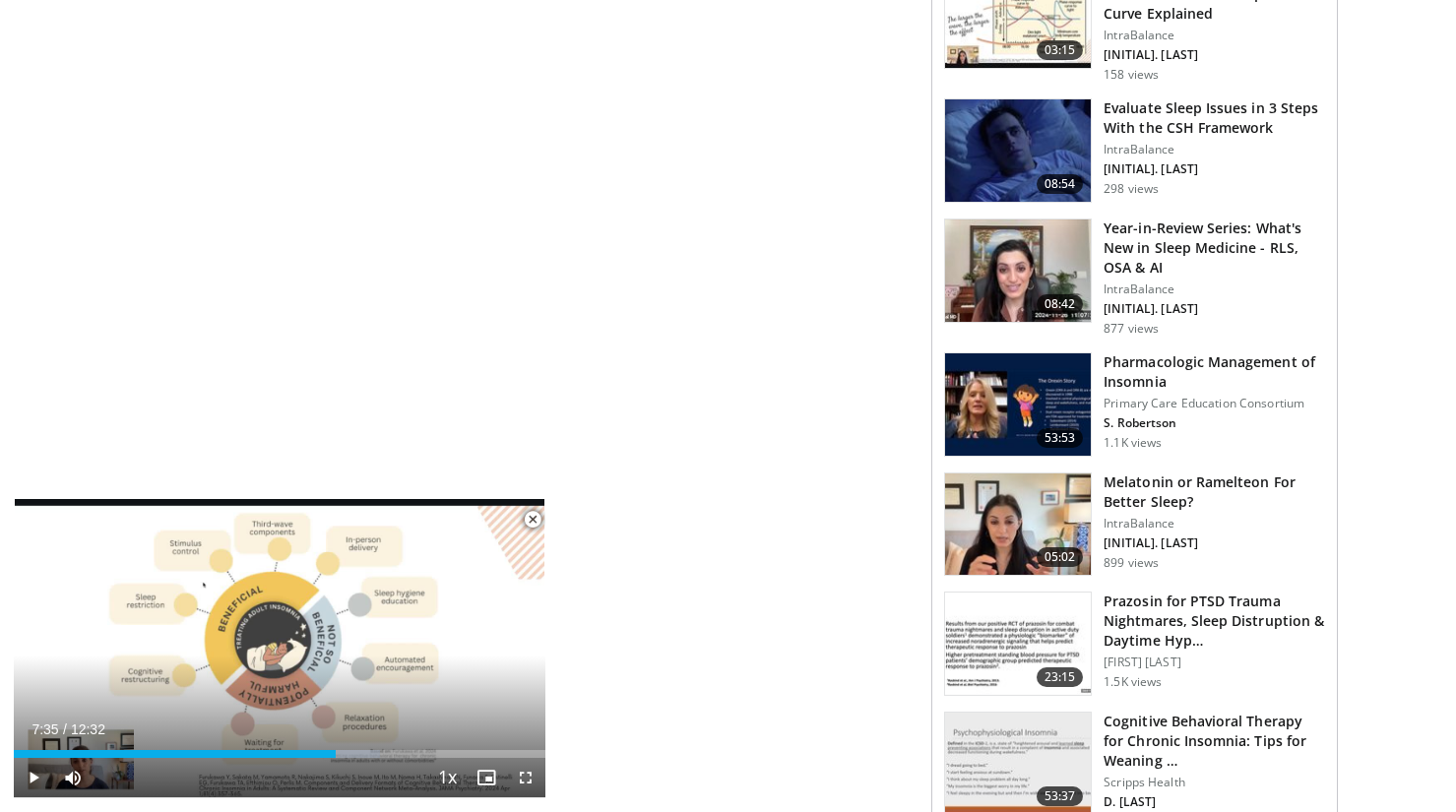 click on "Loaded :  68.96% 07:35 07:17" at bounding box center (280, 754) 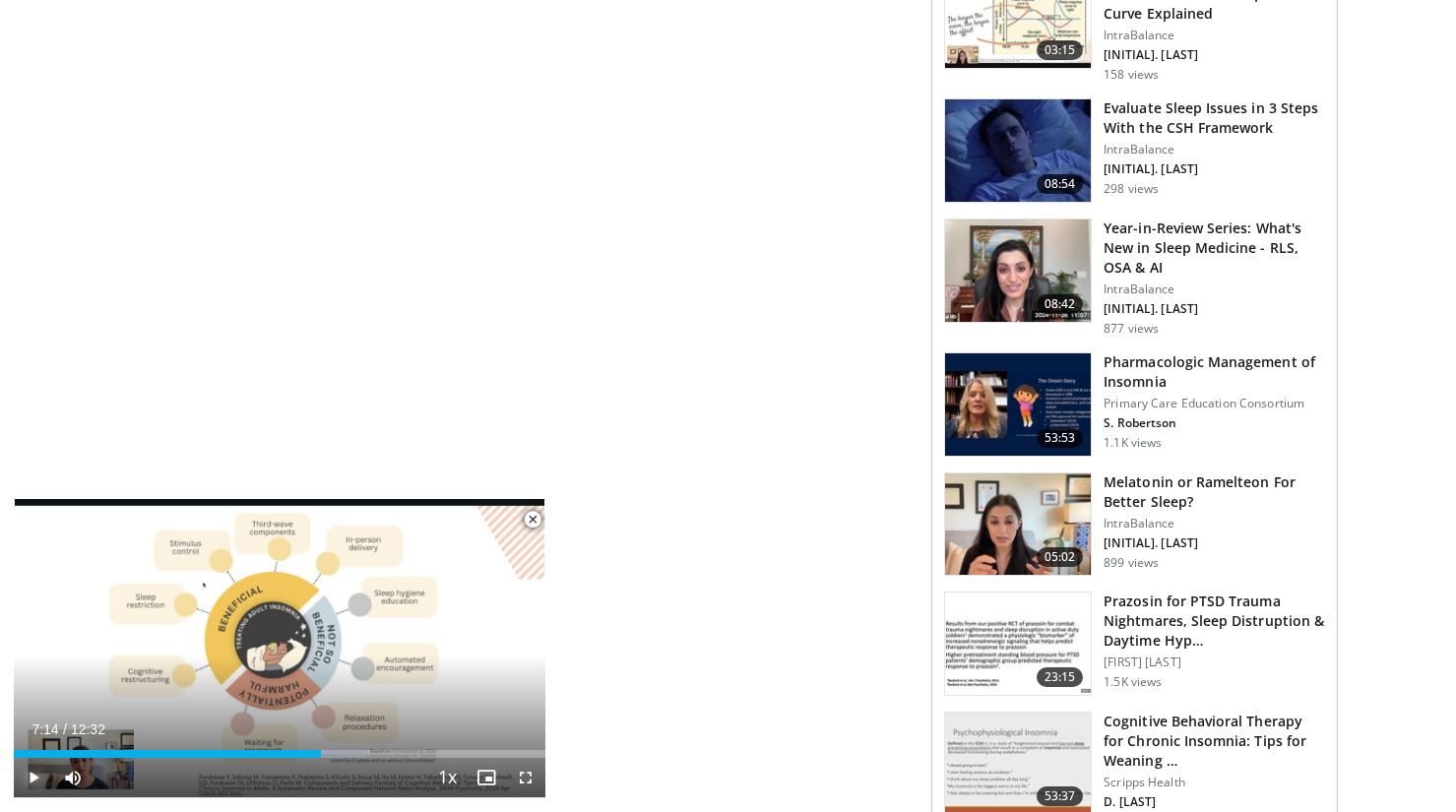 click at bounding box center [33, 778] 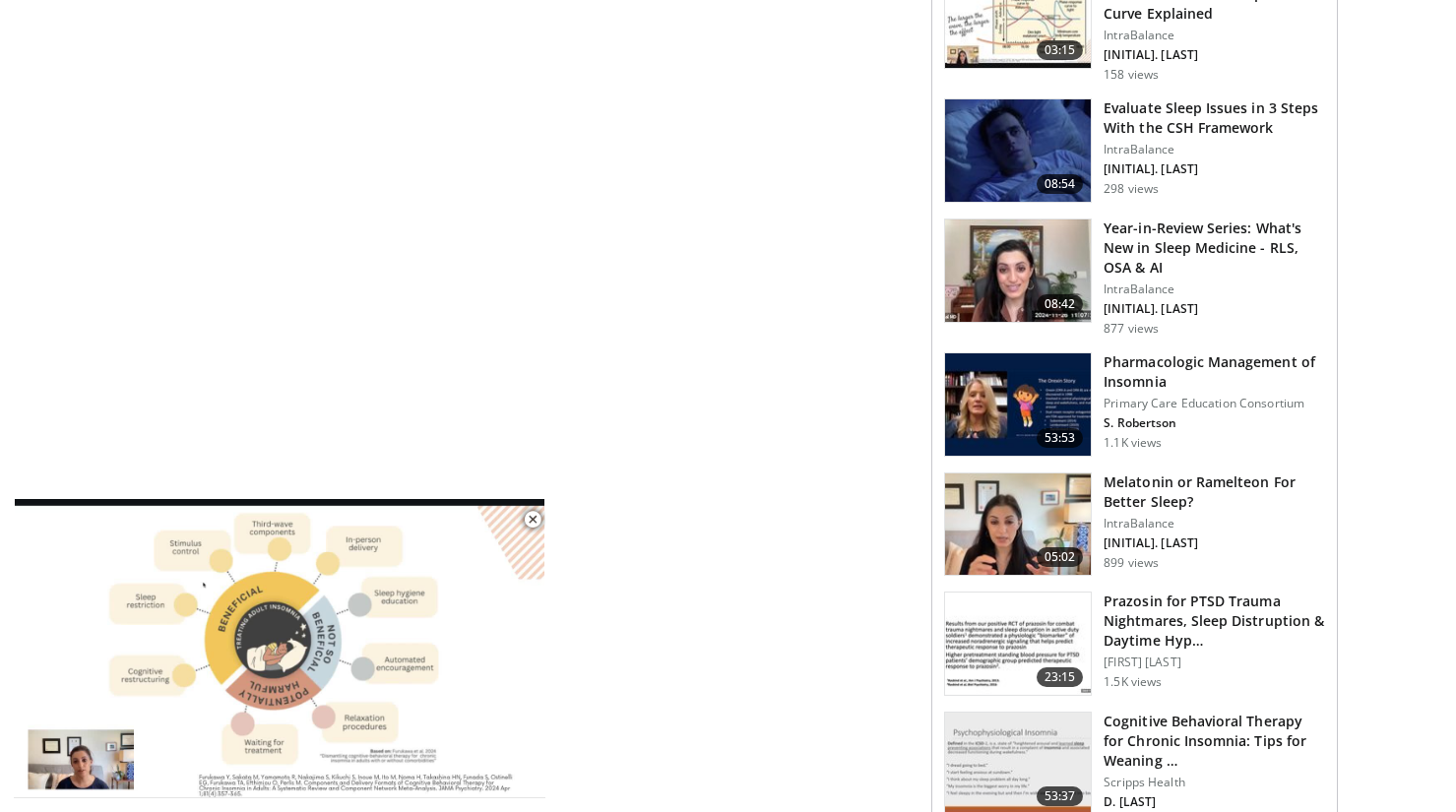 click on "10 seconds
Tap to unmute" at bounding box center (280, 648) 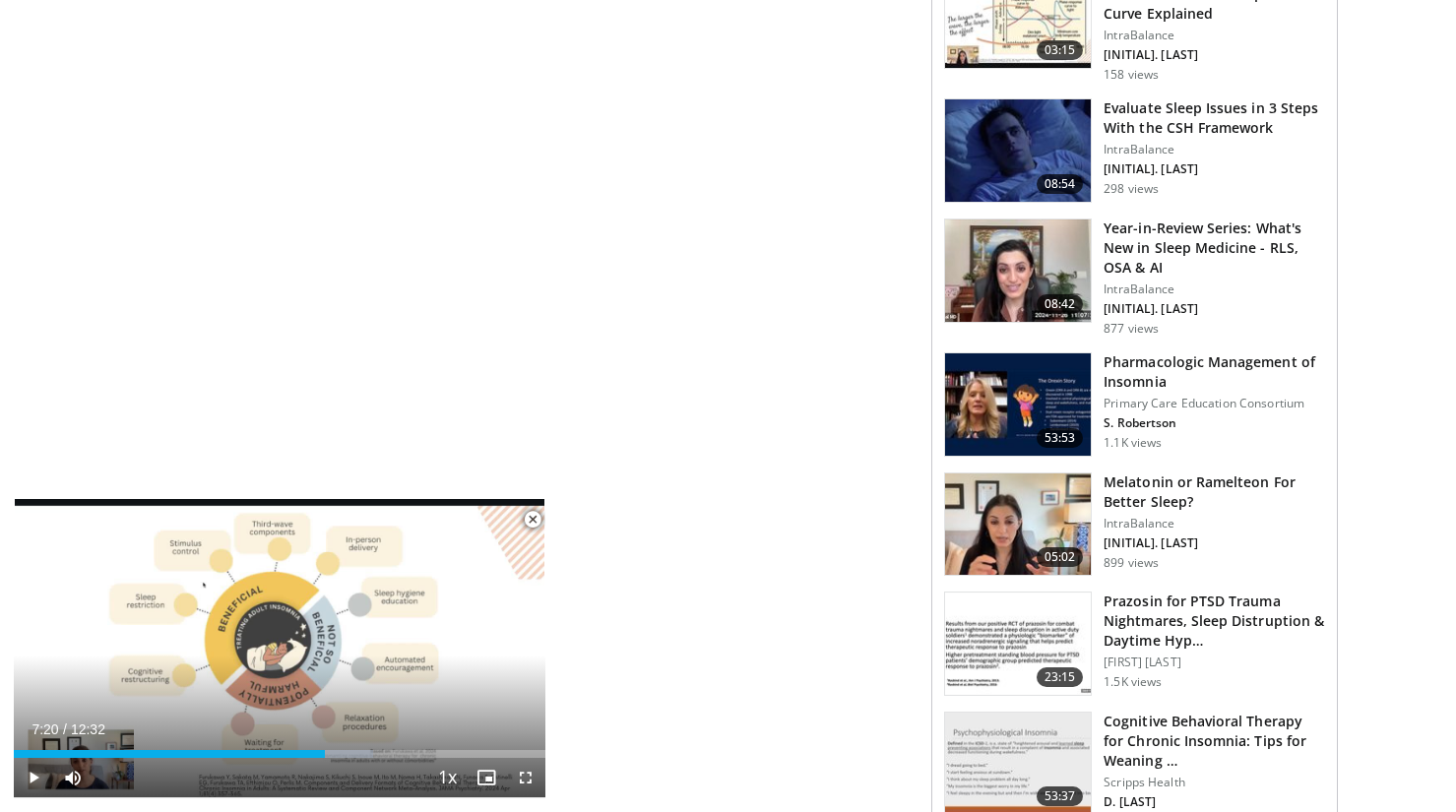 click at bounding box center (33, 778) 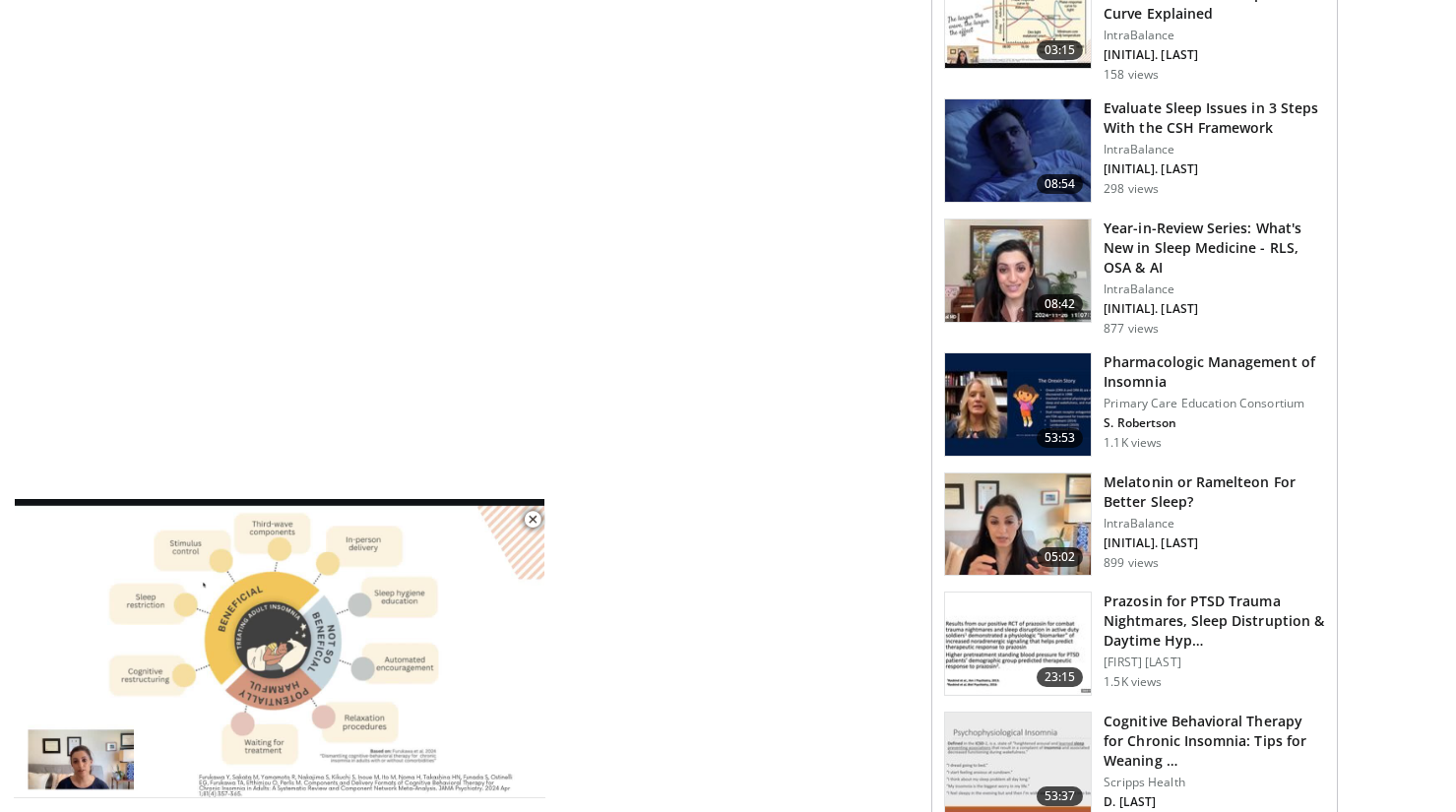click on "10 seconds
Tap to unmute" at bounding box center [280, 648] 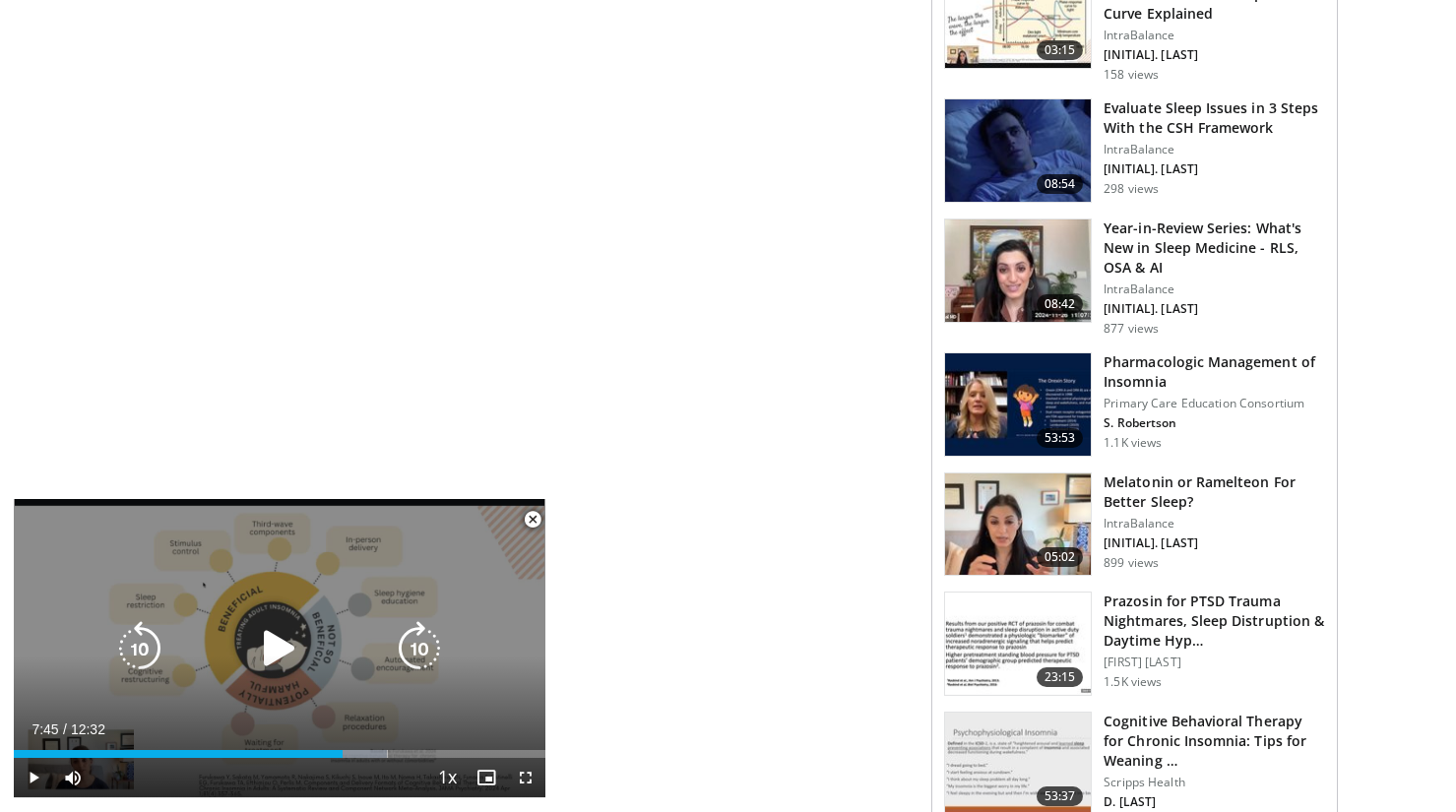 click on "10 seconds
Tap to unmute" at bounding box center [280, 648] 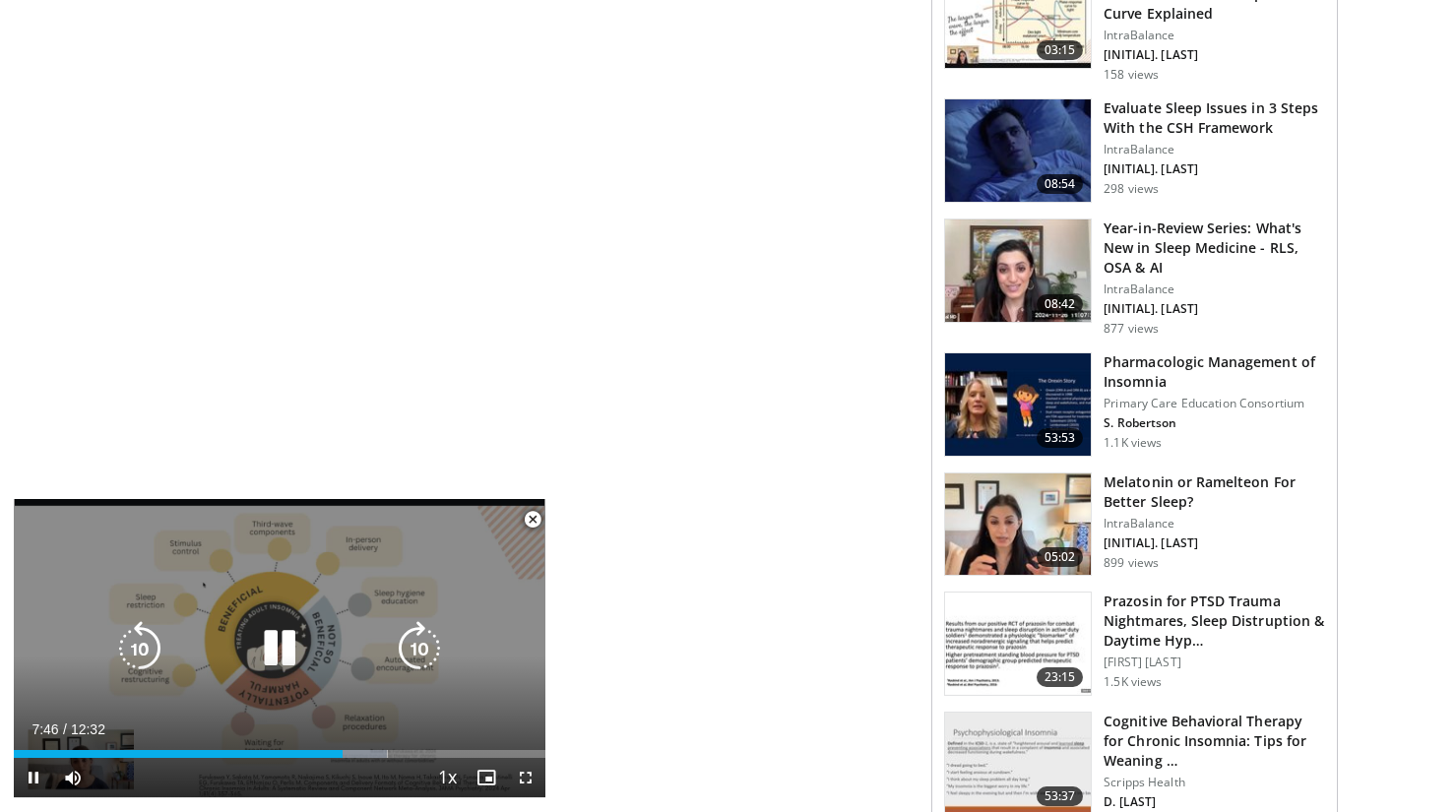click on "10 seconds
Tap to unmute" at bounding box center (280, 648) 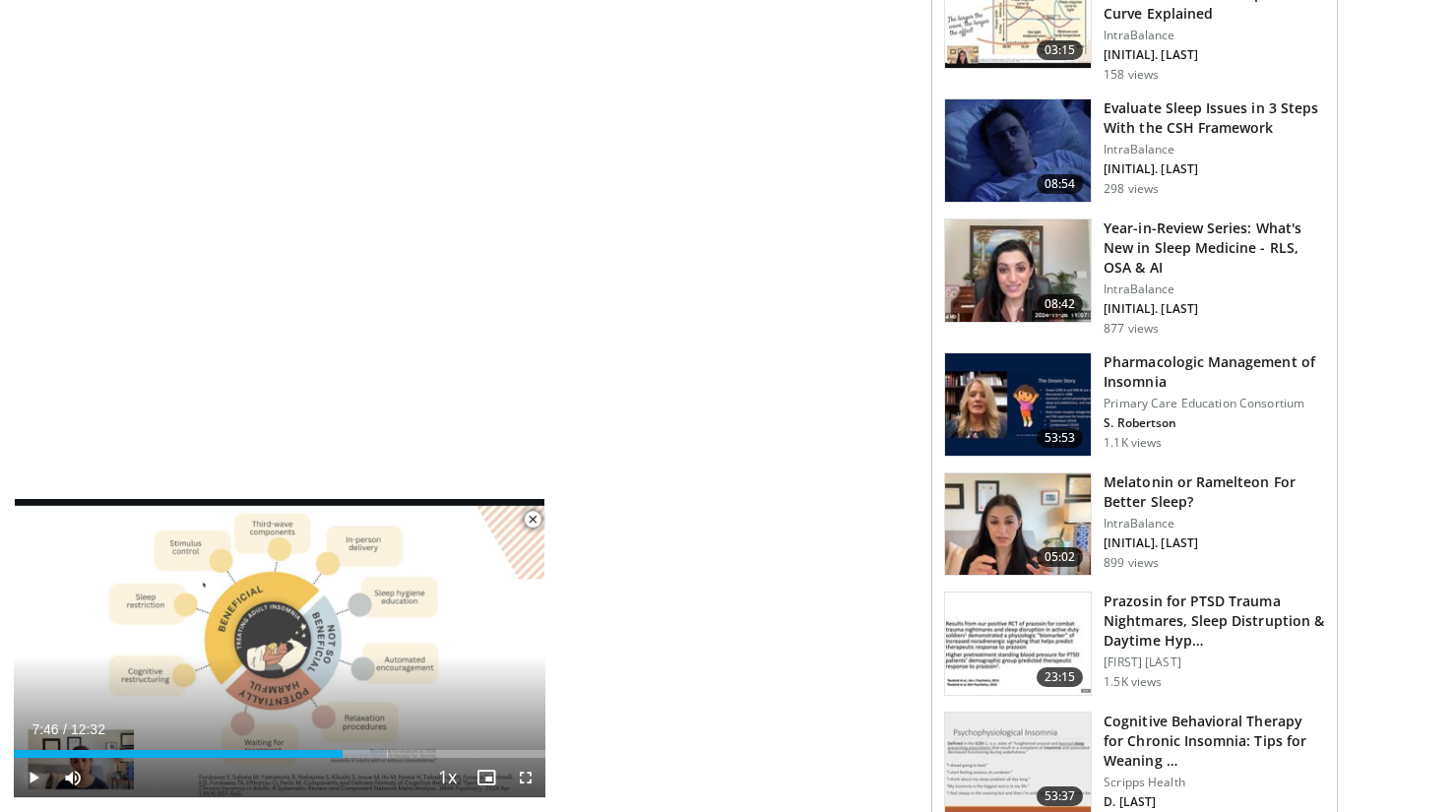 click at bounding box center [33, 778] 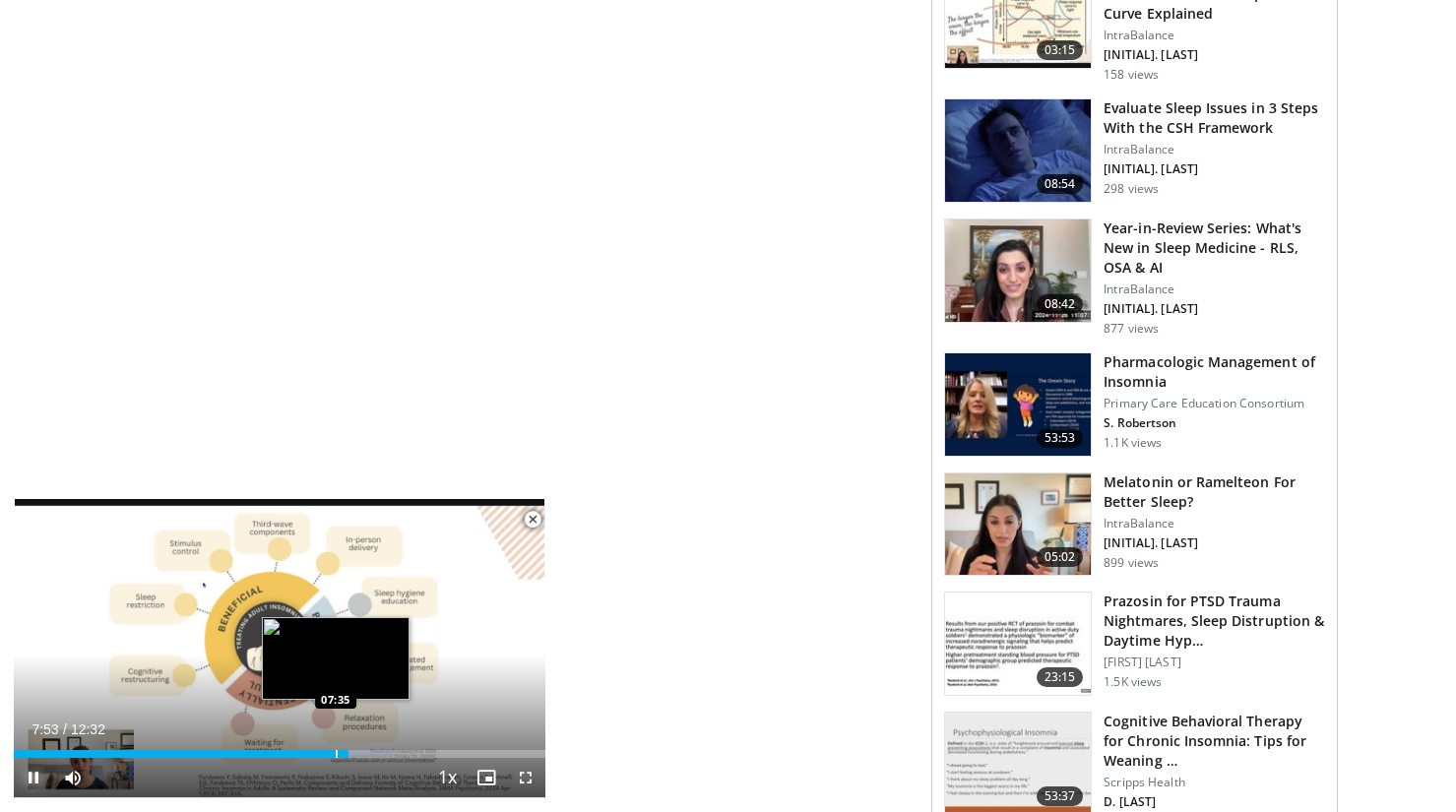 click at bounding box center (337, 754) 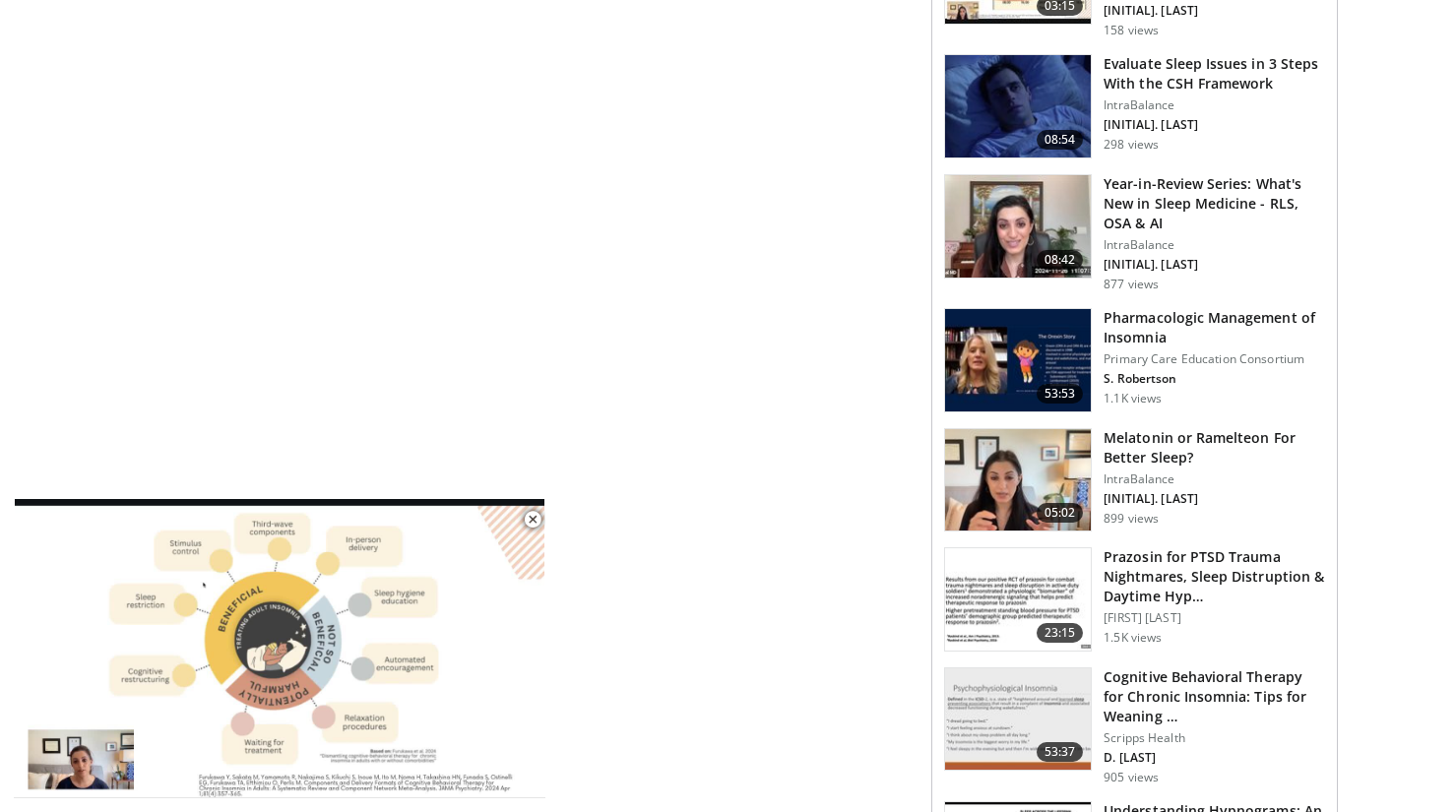 scroll, scrollTop: 1269, scrollLeft: 0, axis: vertical 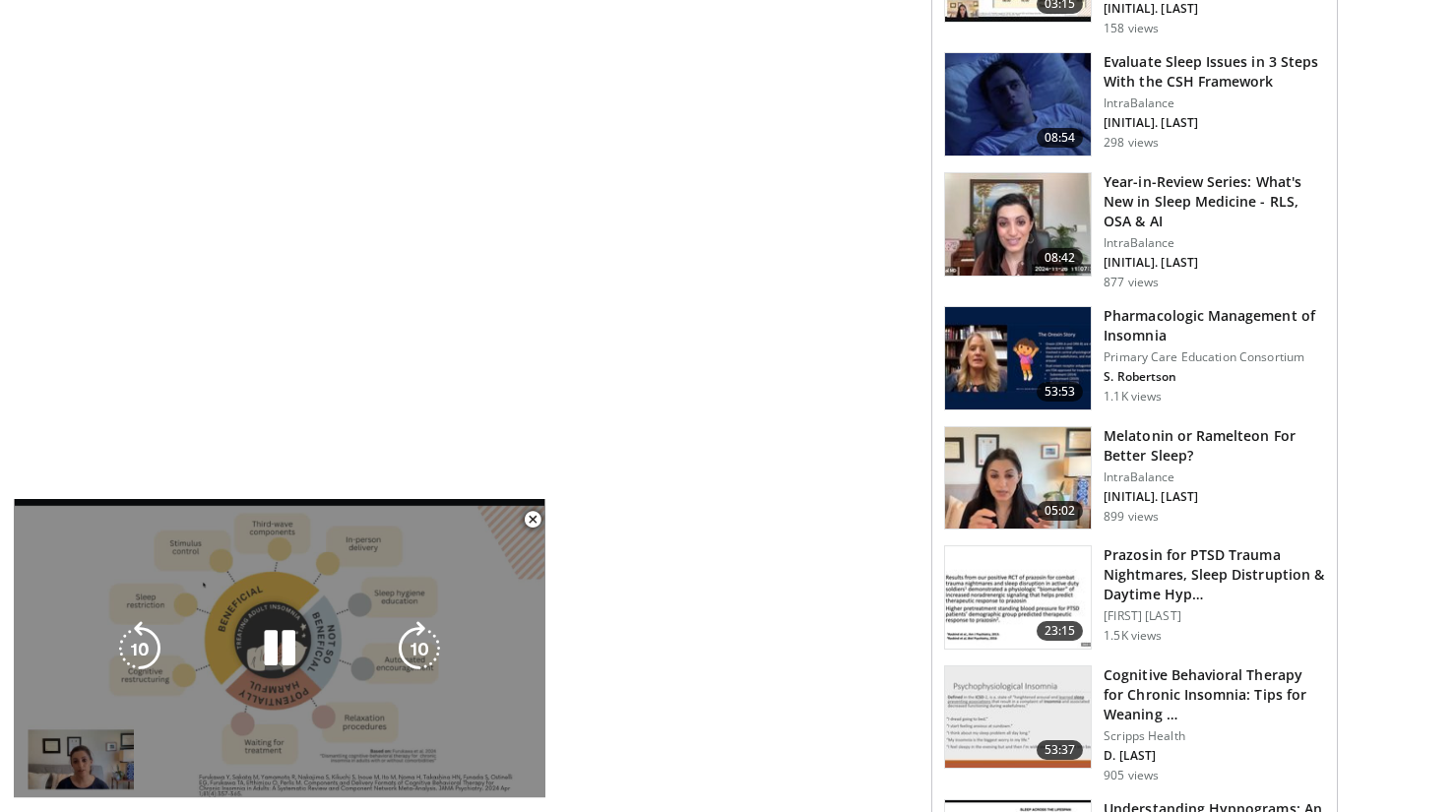 click on "10 seconds
Tap to unmute" at bounding box center [280, 648] 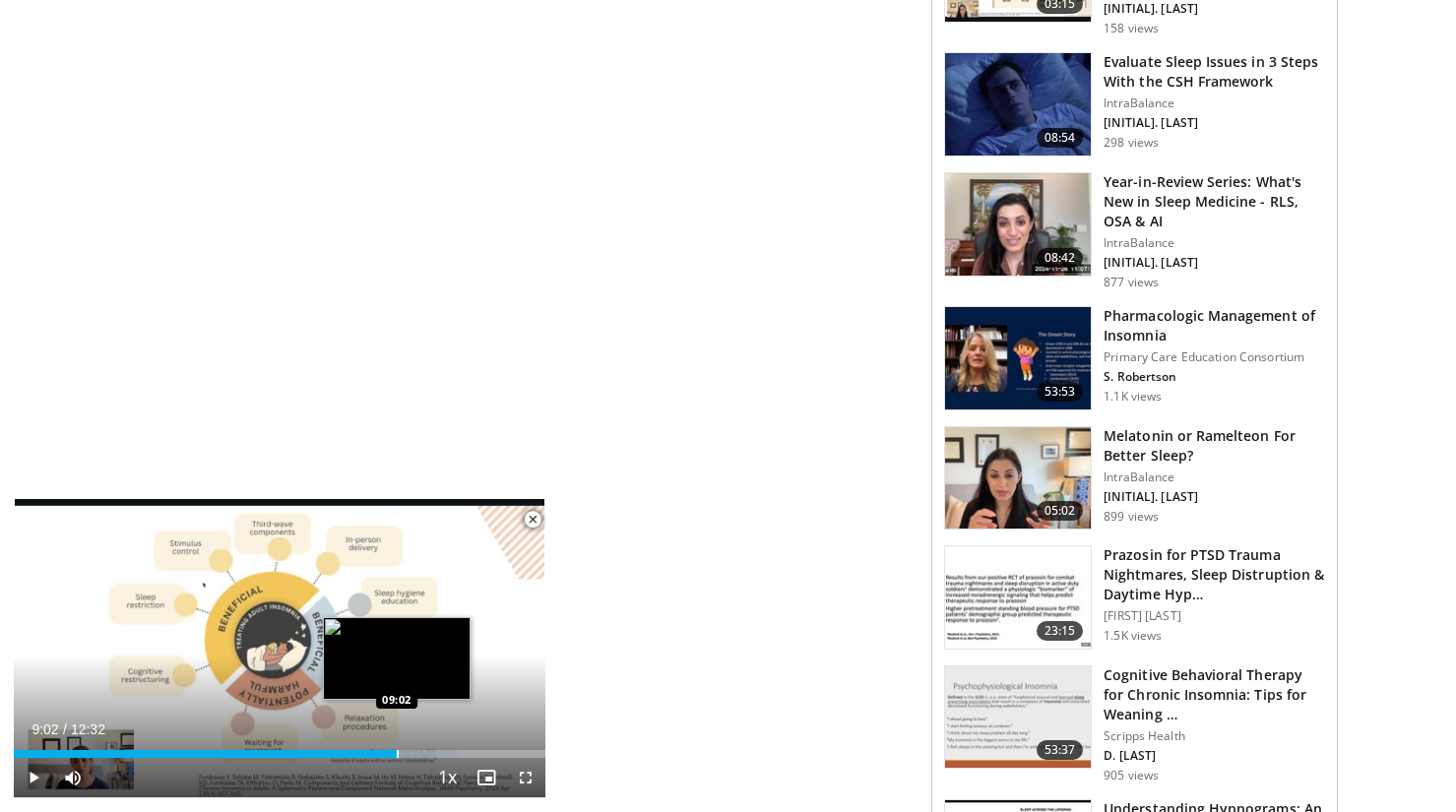 click on "Loaded :  83.55% 09:02 09:02" at bounding box center [280, 748] 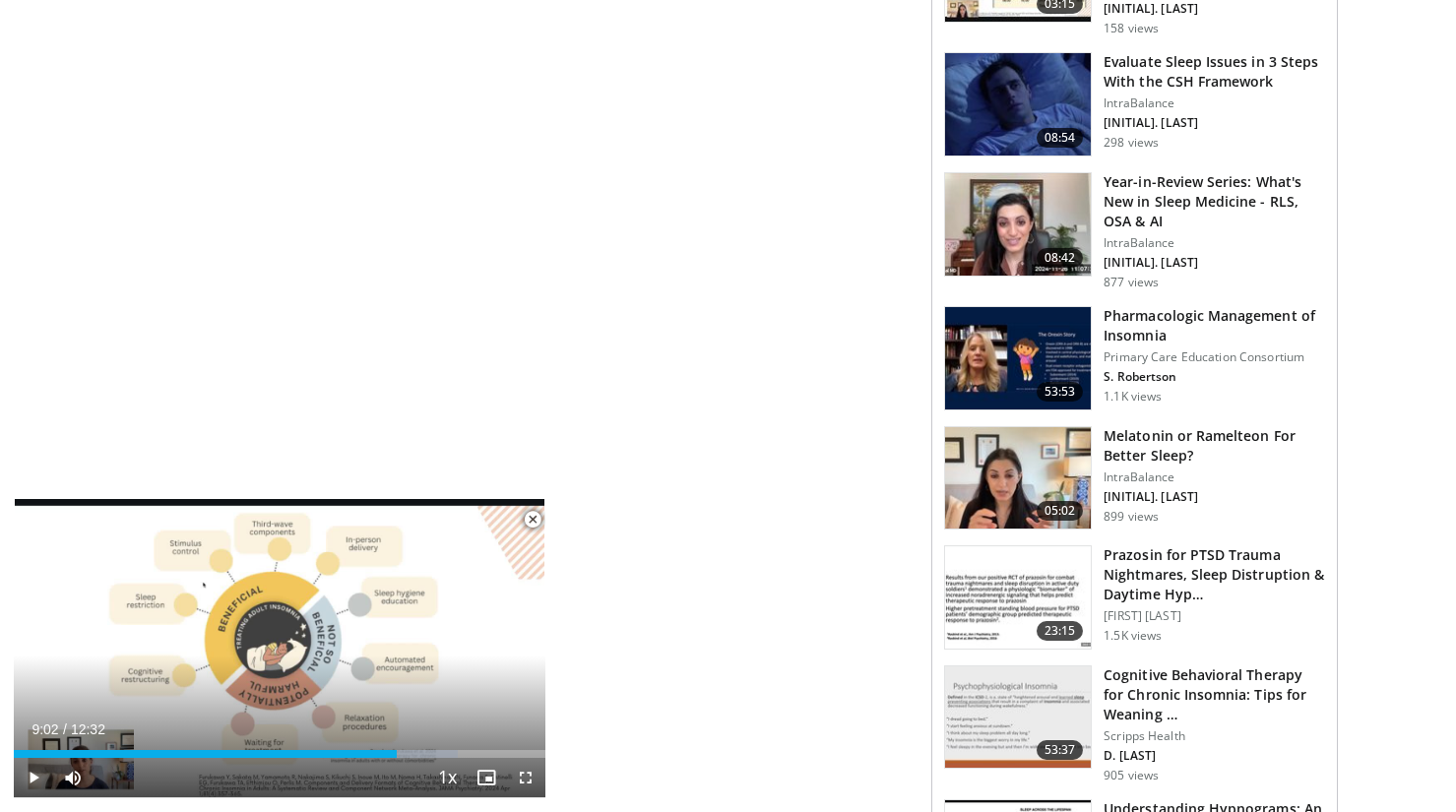 click at bounding box center (33, 778) 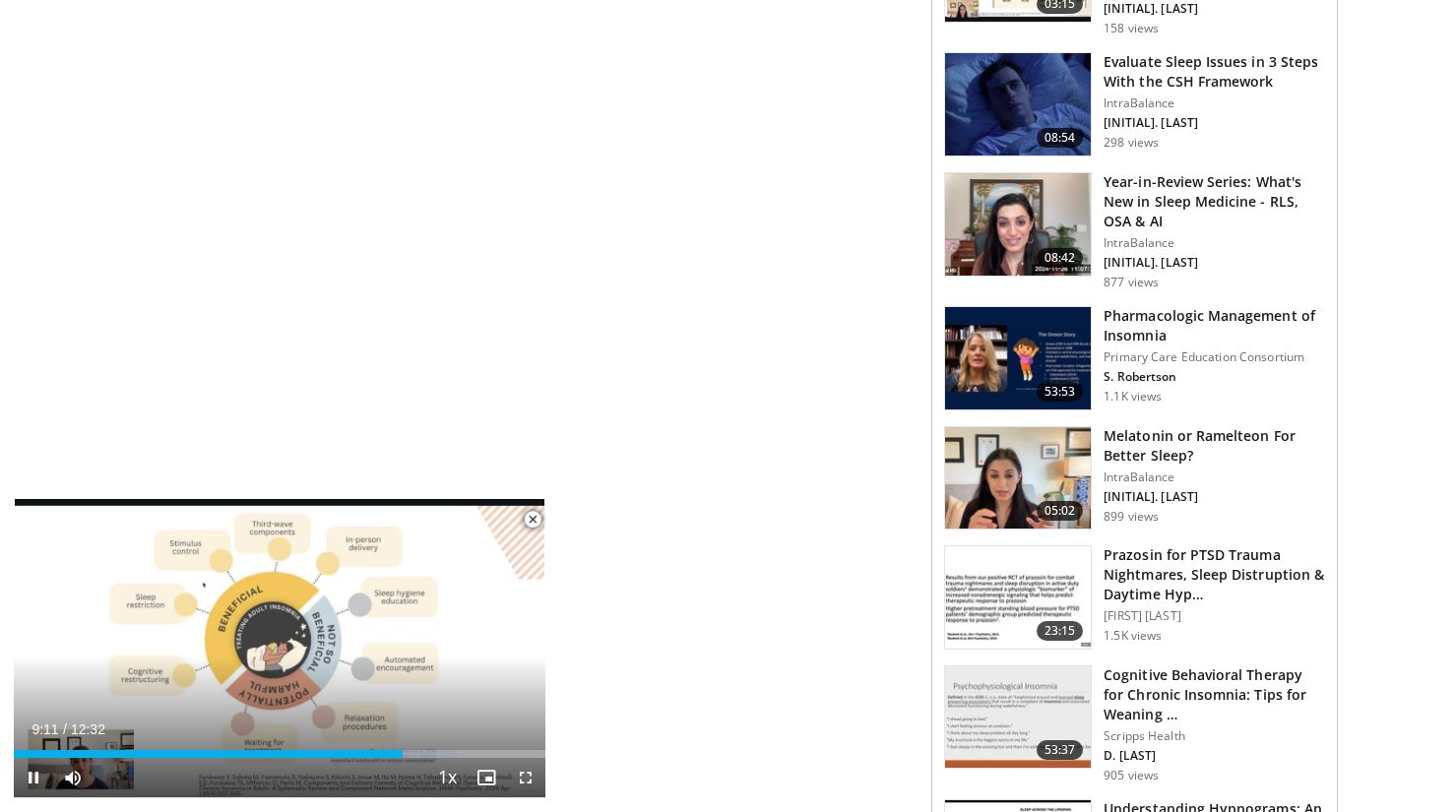 click on "Current Time  9:11 / Duration  12:32 Pause Skip Backward Skip Forward Mute 37% Loaded :  83.55% 09:11 01:57 Stream Type  LIVE Seek to live, currently behind live LIVE   1x Playback Rate 0.5x 0.75x 1x , selected 1.25x 1.5x 1.75x 2x Chapters Chapters Descriptions descriptions off , selected Captions captions settings , opens captions settings dialog captions off , selected Audio Track en (Main) , selected Fullscreen Enable picture-in-picture mode" at bounding box center (280, 778) 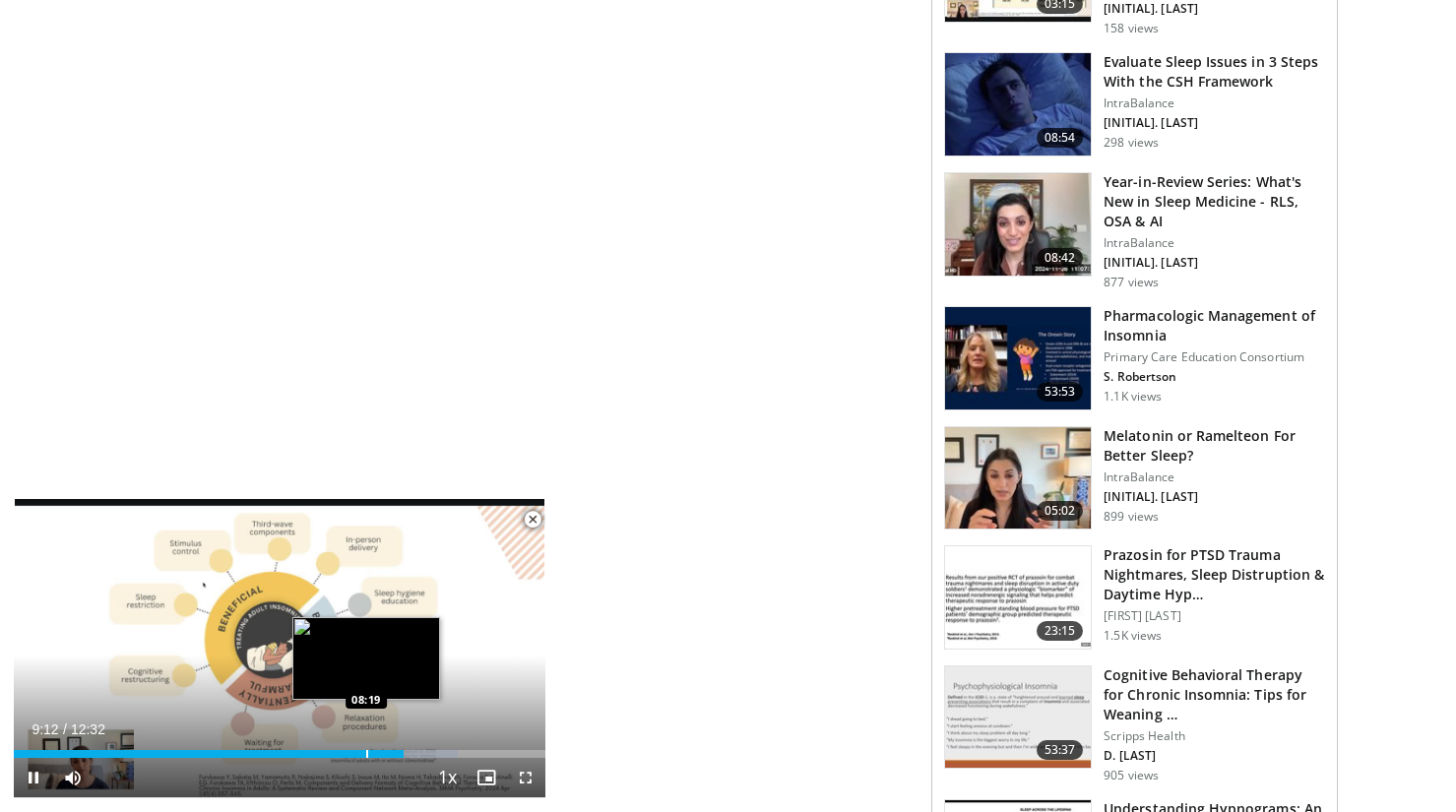 click on "Loaded :  83.55% 09:12 08:19" at bounding box center (280, 748) 